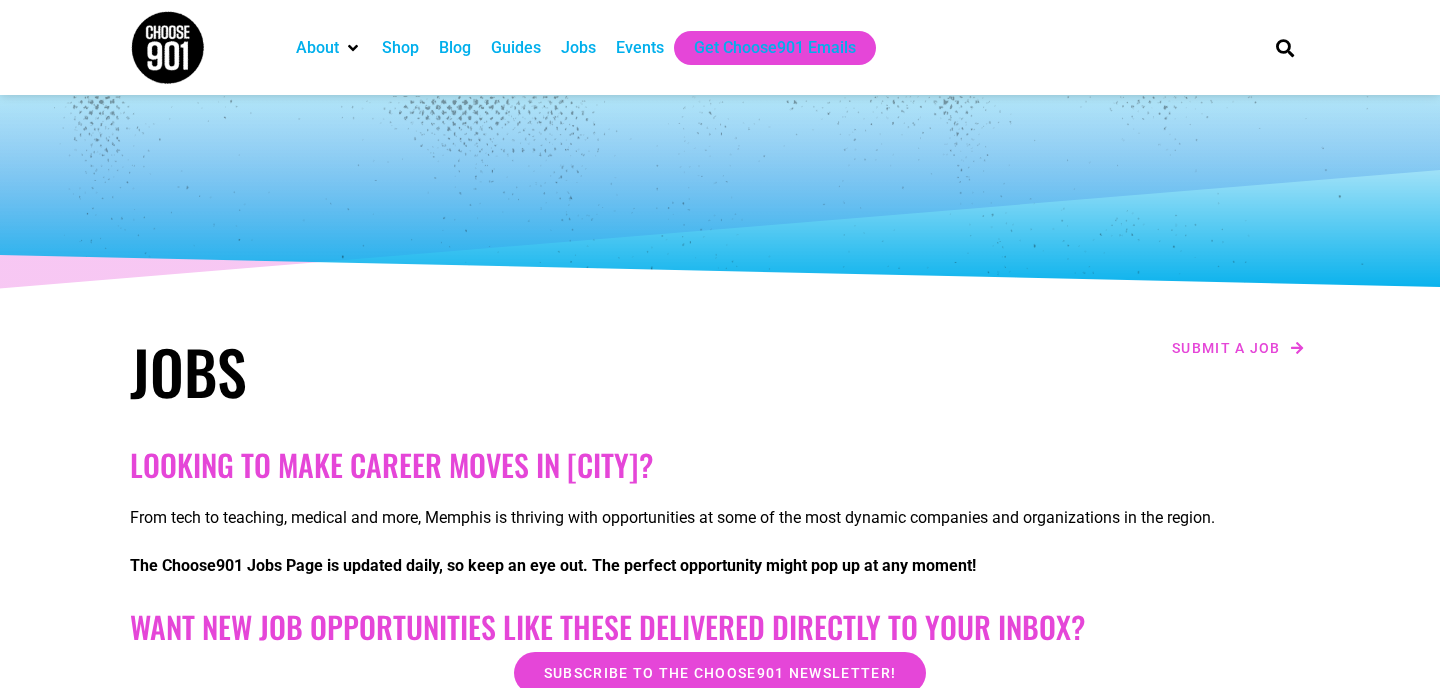 scroll, scrollTop: 0, scrollLeft: 0, axis: both 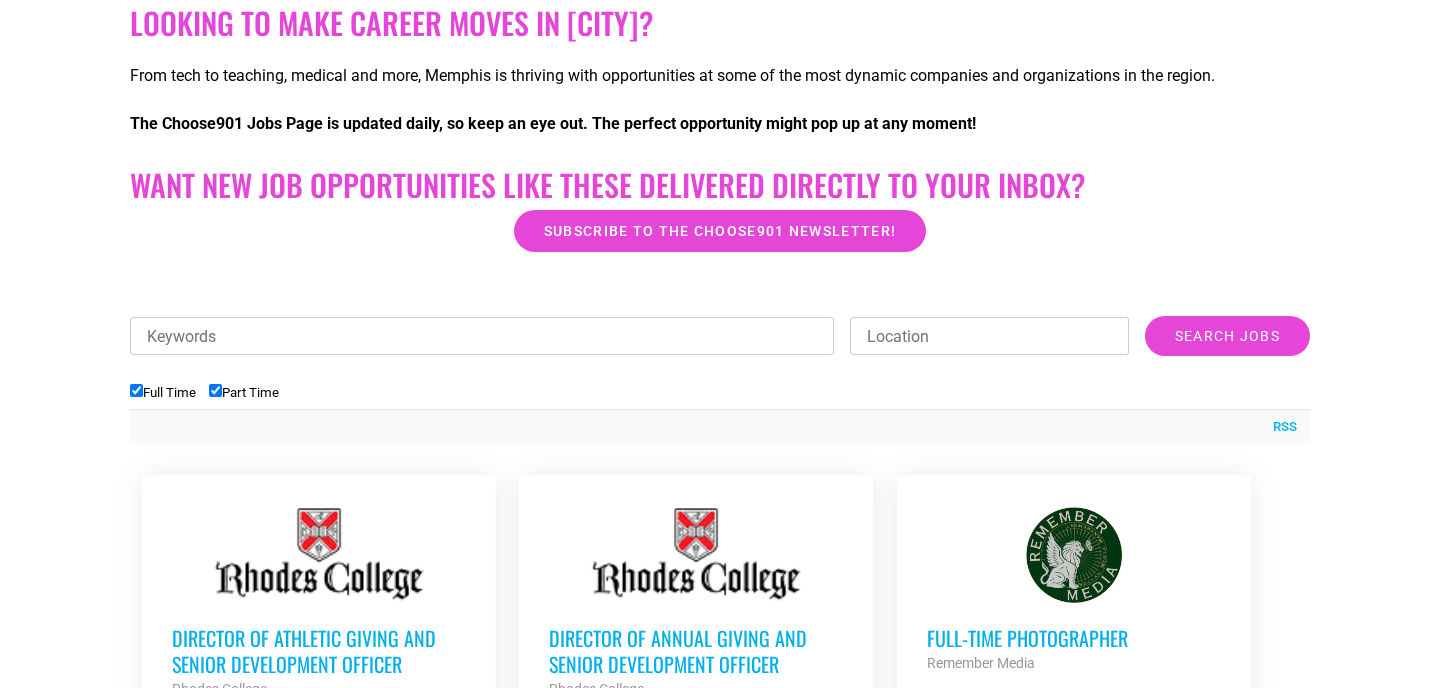 click on "Full Time" at bounding box center (136, 390) 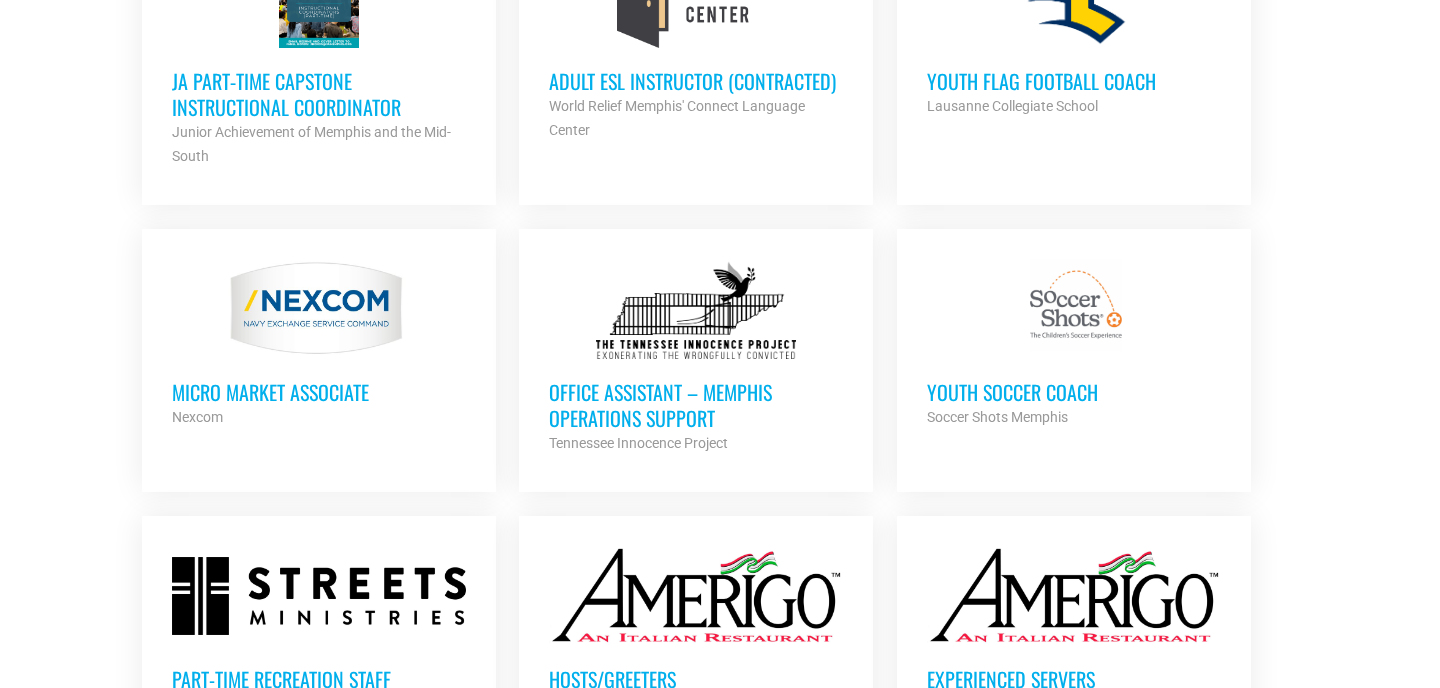 scroll, scrollTop: 1573, scrollLeft: 0, axis: vertical 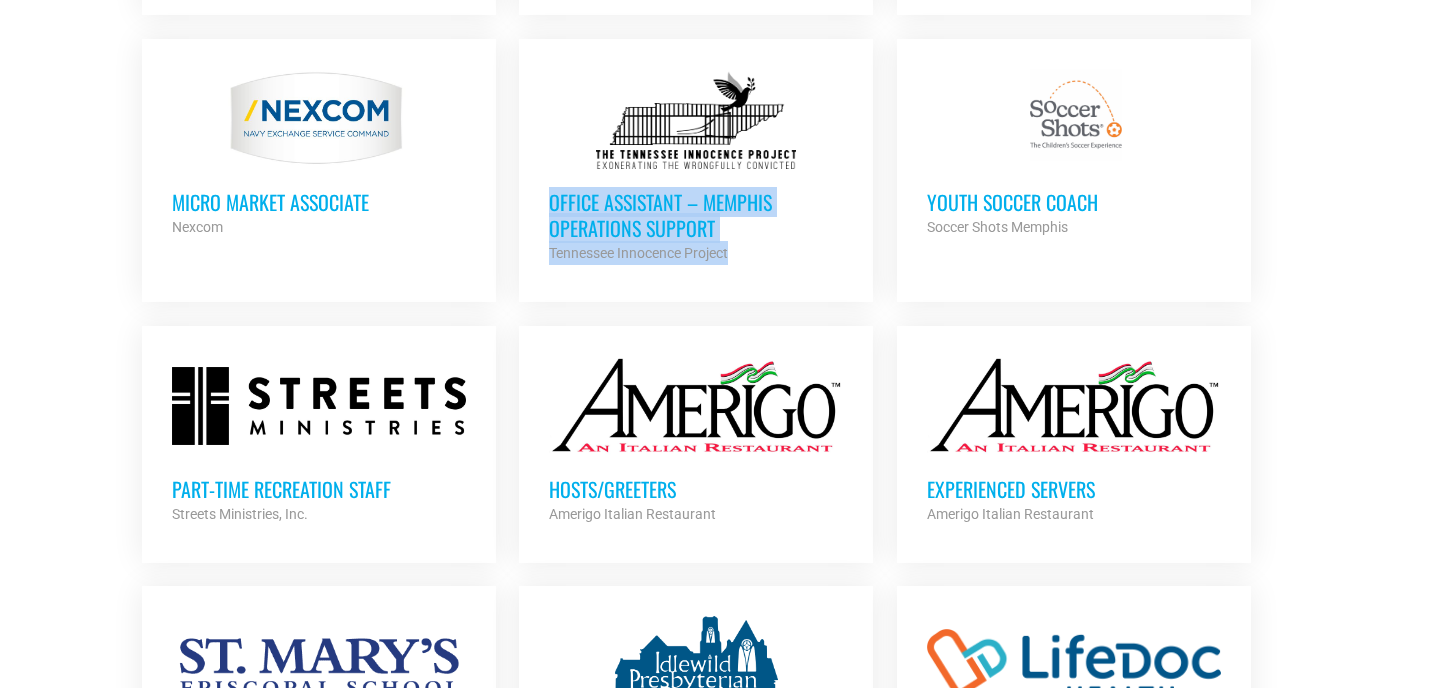 click on "Part-time Recreation Staff
Streets Ministries, Inc.
Partner Org" at bounding box center (319, 491) 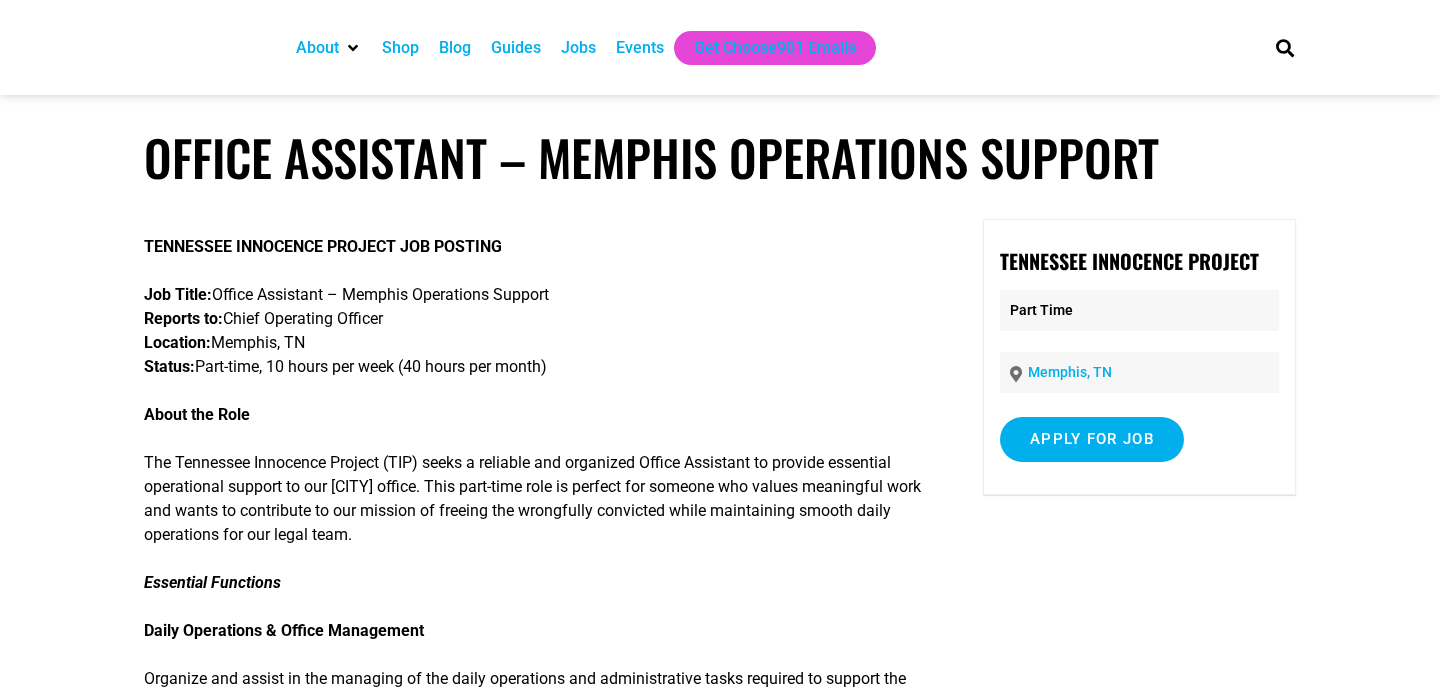 scroll, scrollTop: 0, scrollLeft: 0, axis: both 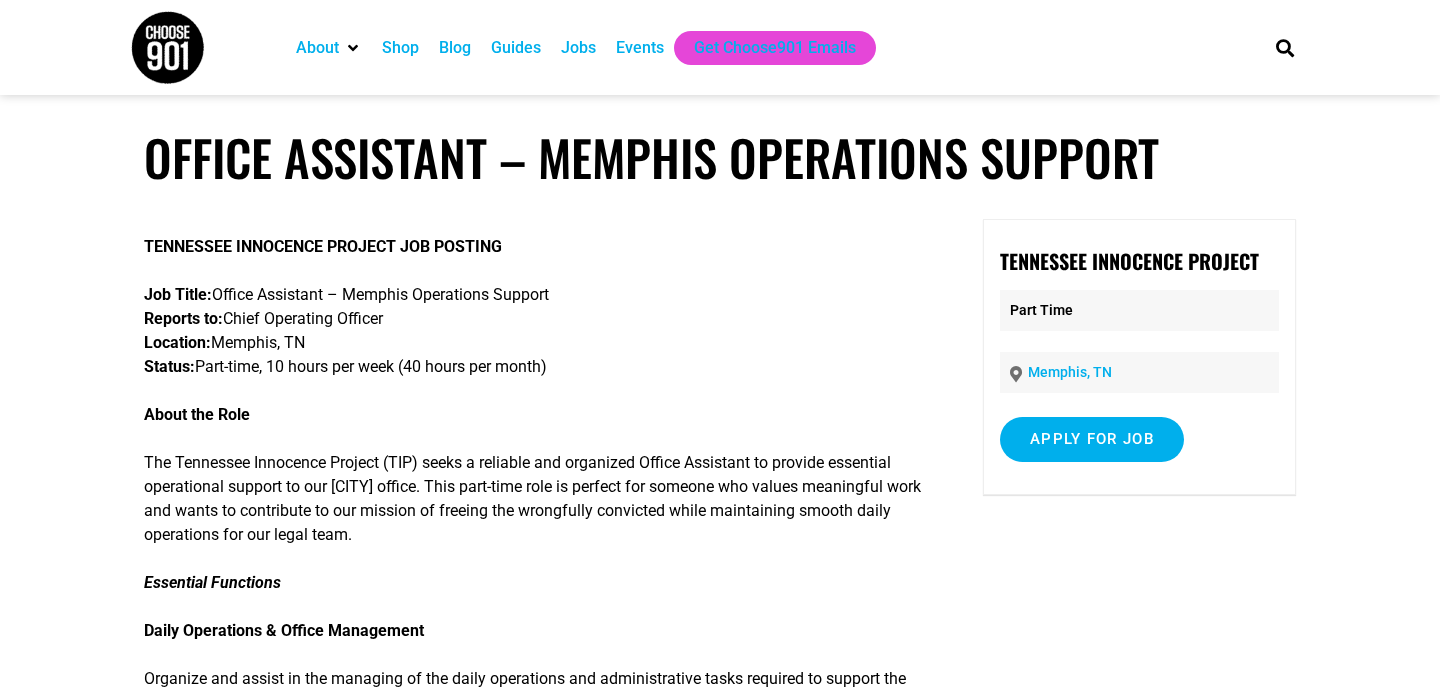 click at bounding box center [167, 47] 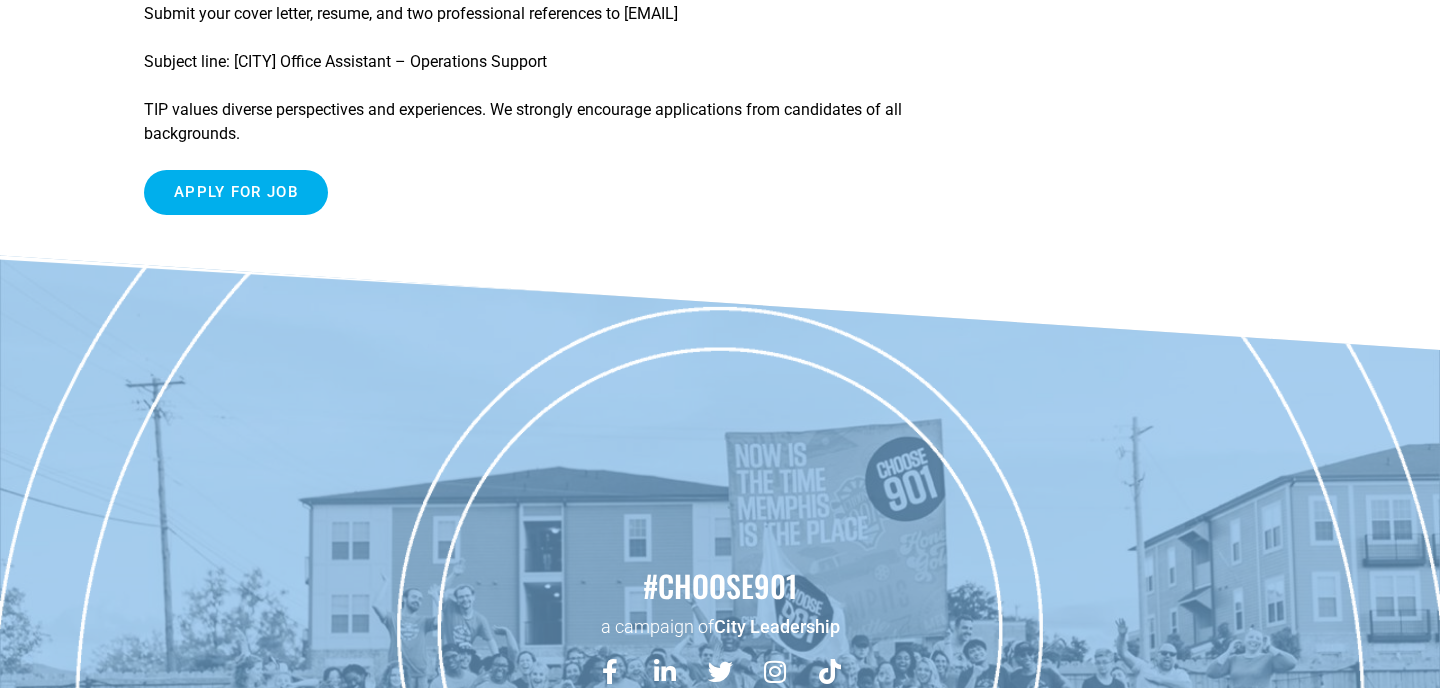 scroll, scrollTop: 2323, scrollLeft: 0, axis: vertical 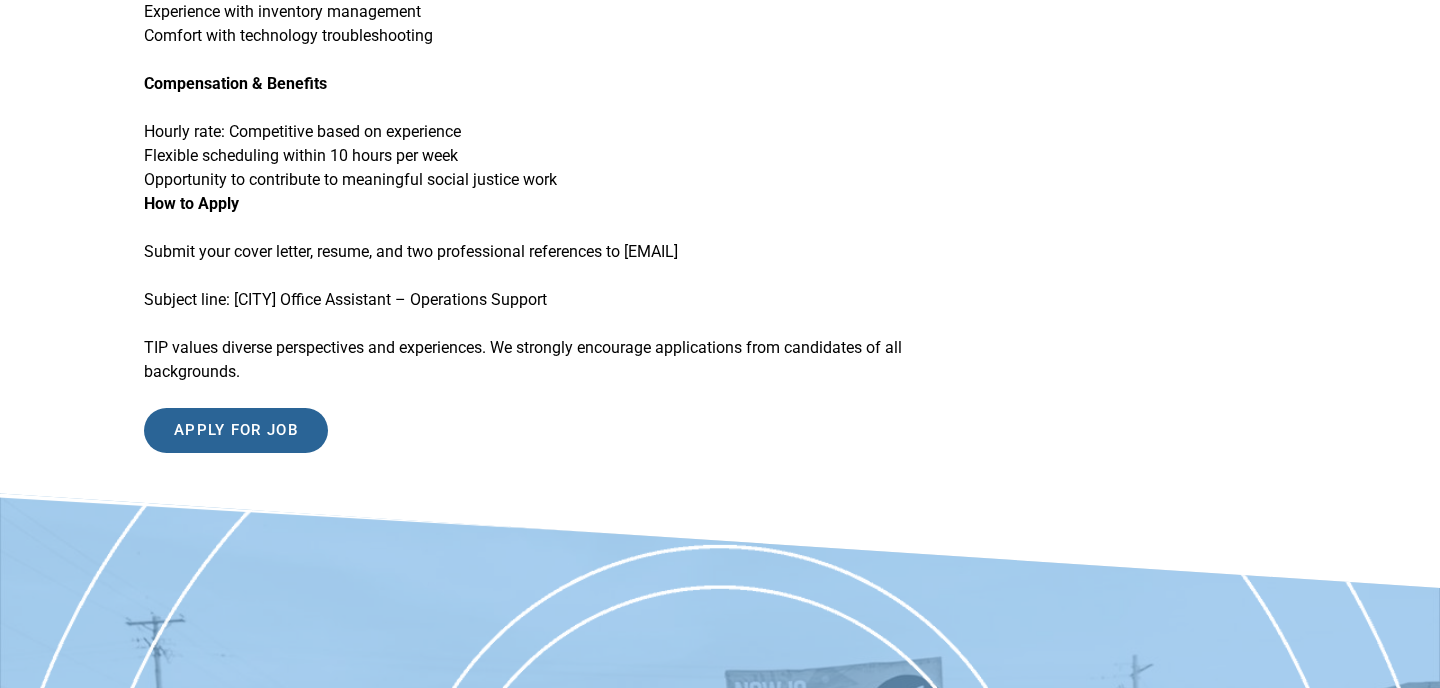 click on "Apply for job" at bounding box center [236, 430] 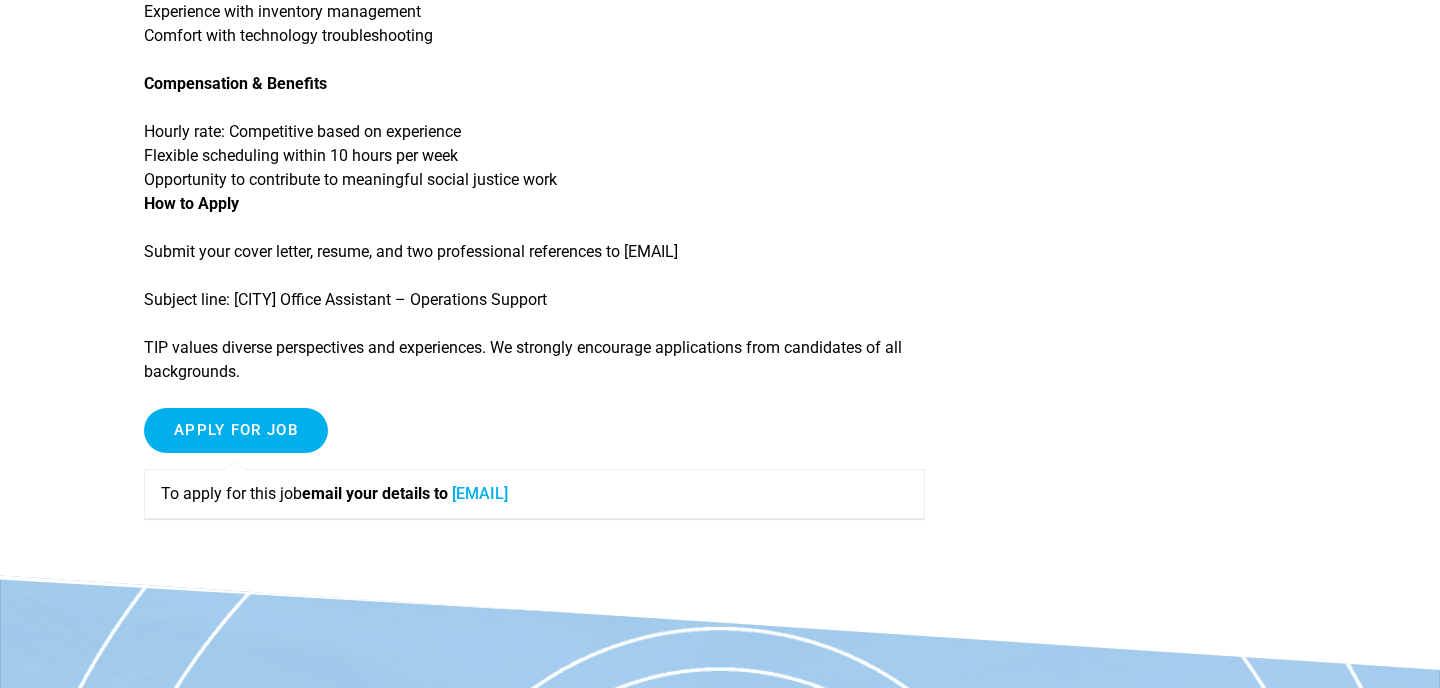 drag, startPoint x: 838, startPoint y: 252, endPoint x: 642, endPoint y: 252, distance: 196 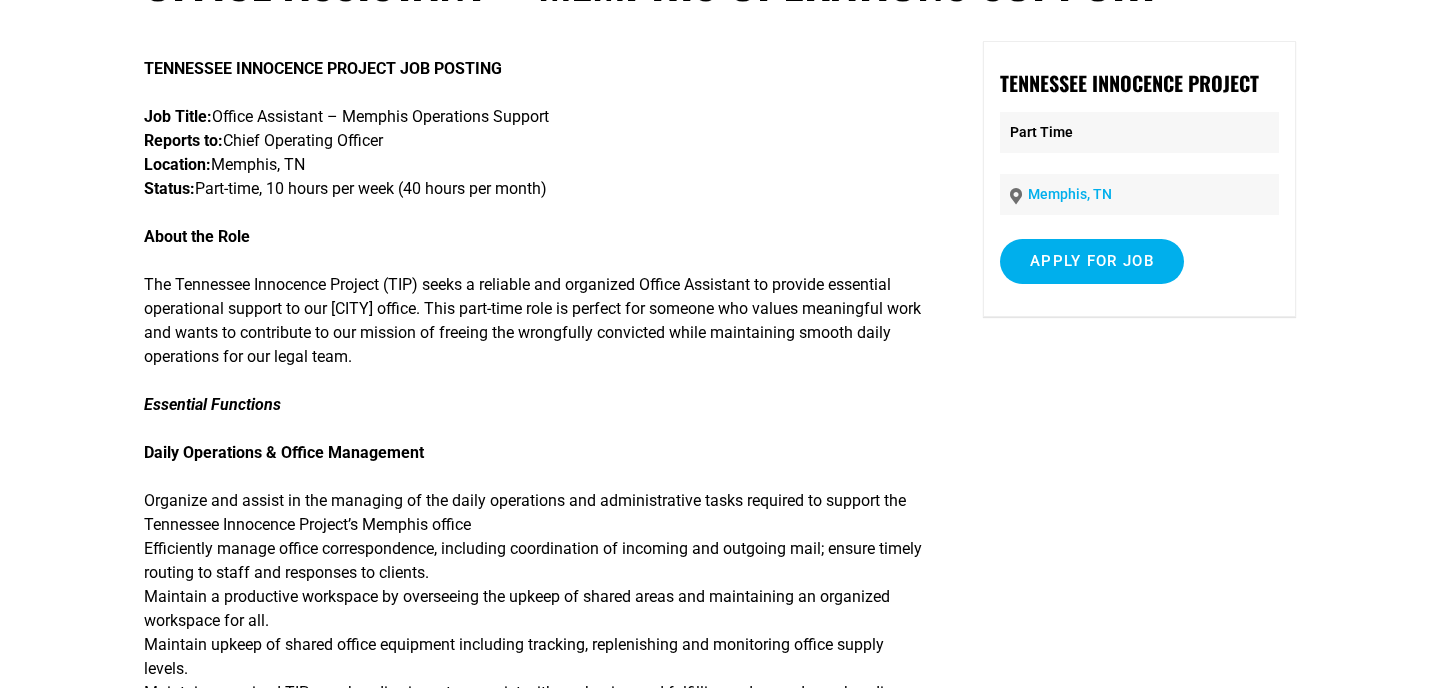 scroll, scrollTop: 0, scrollLeft: 0, axis: both 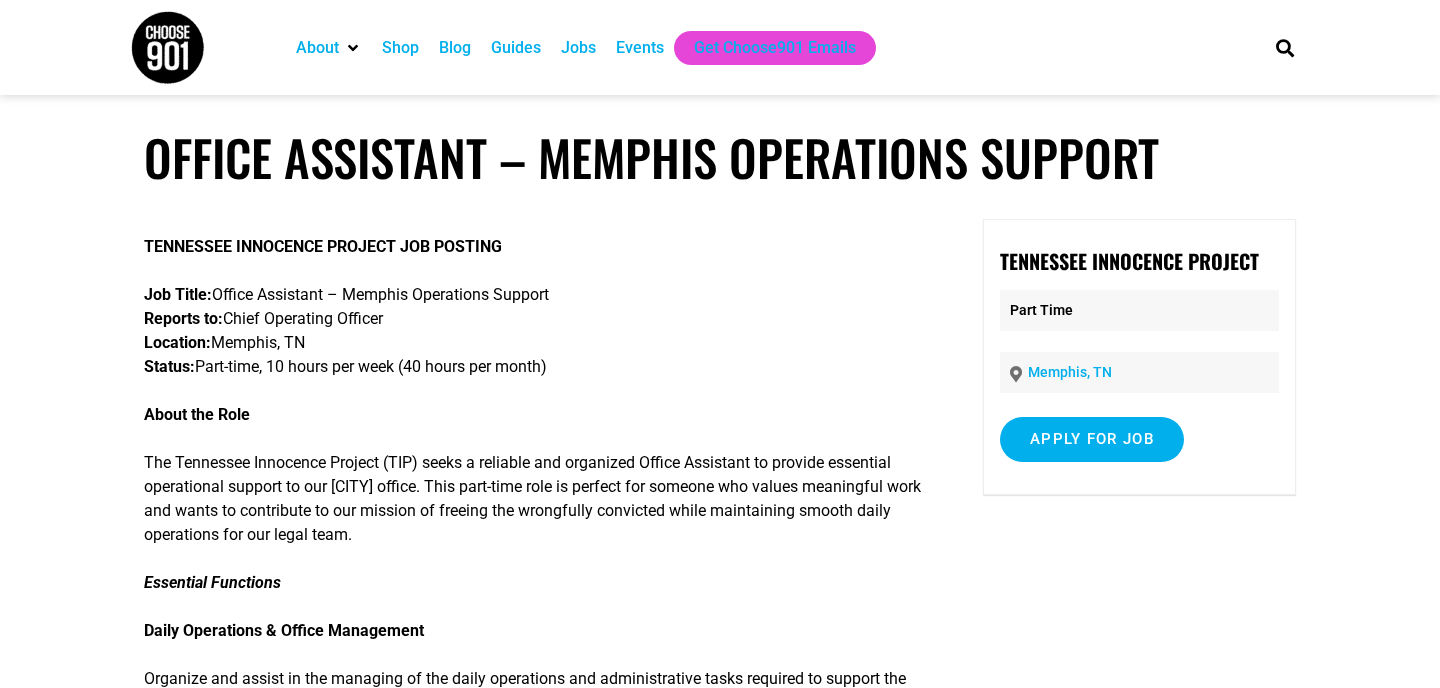 drag, startPoint x: 1158, startPoint y: 151, endPoint x: 54, endPoint y: 189, distance: 1104.6538 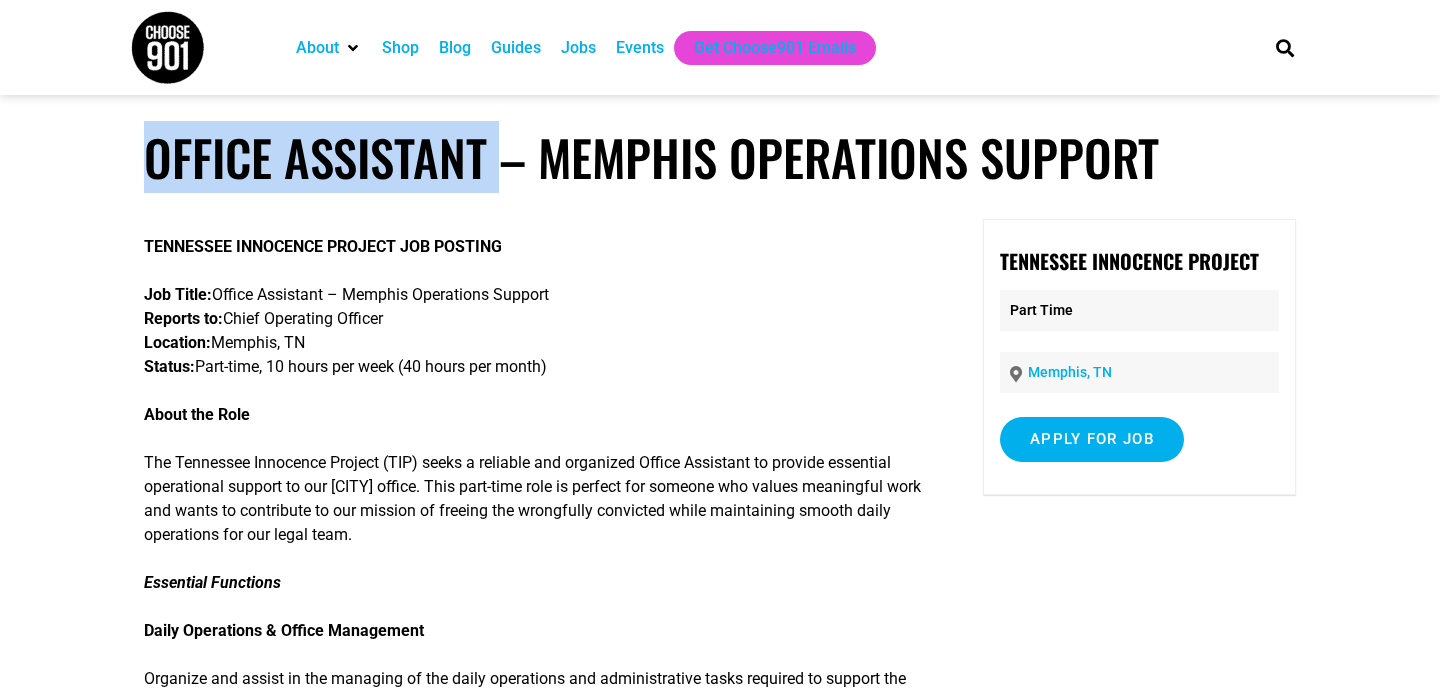 drag, startPoint x: 498, startPoint y: 160, endPoint x: 107, endPoint y: 184, distance: 391.73587 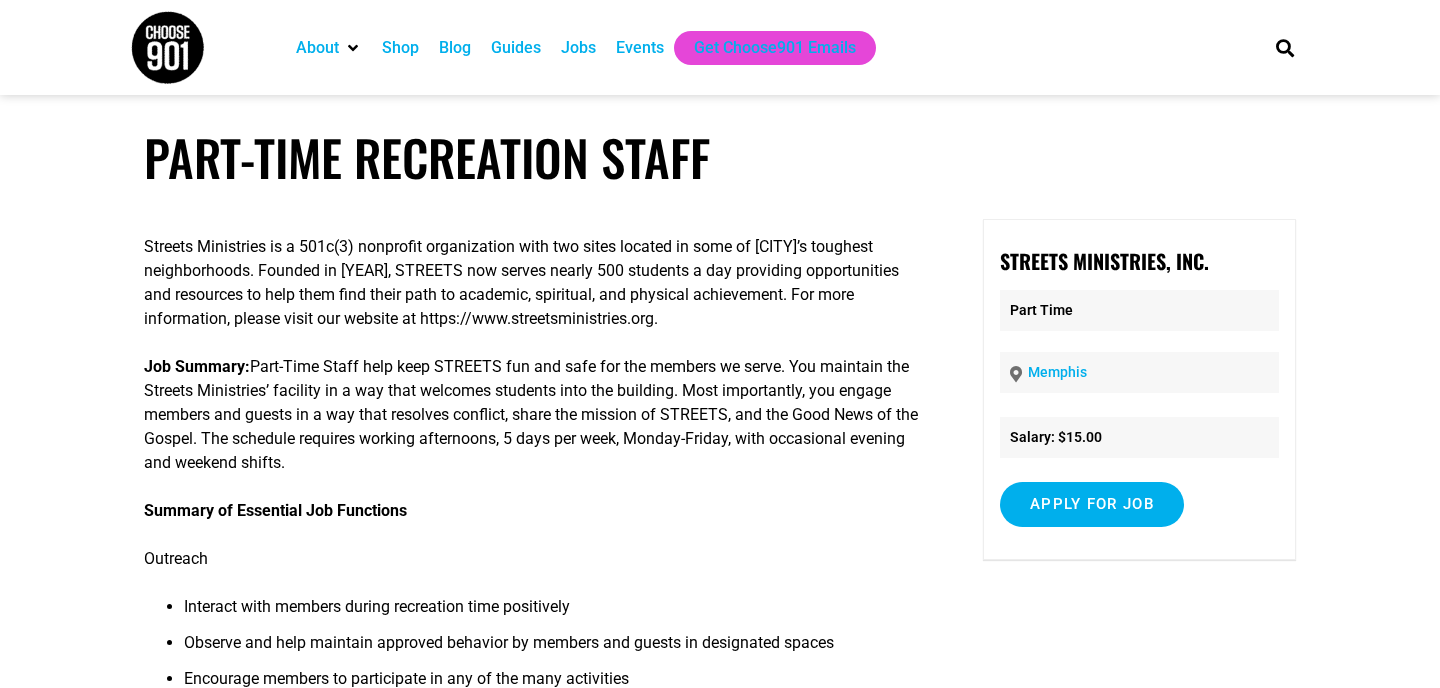 scroll, scrollTop: 0, scrollLeft: 0, axis: both 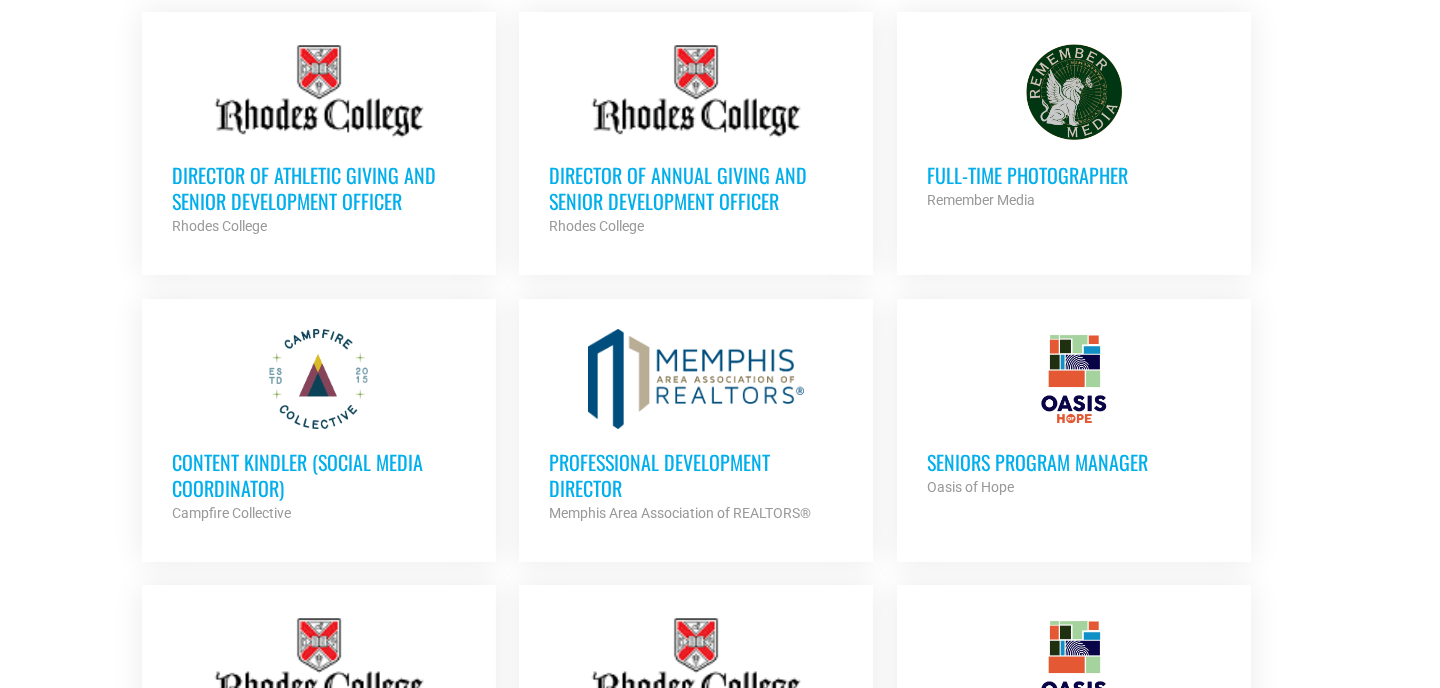 click on "Professional Development Director" at bounding box center [696, 475] 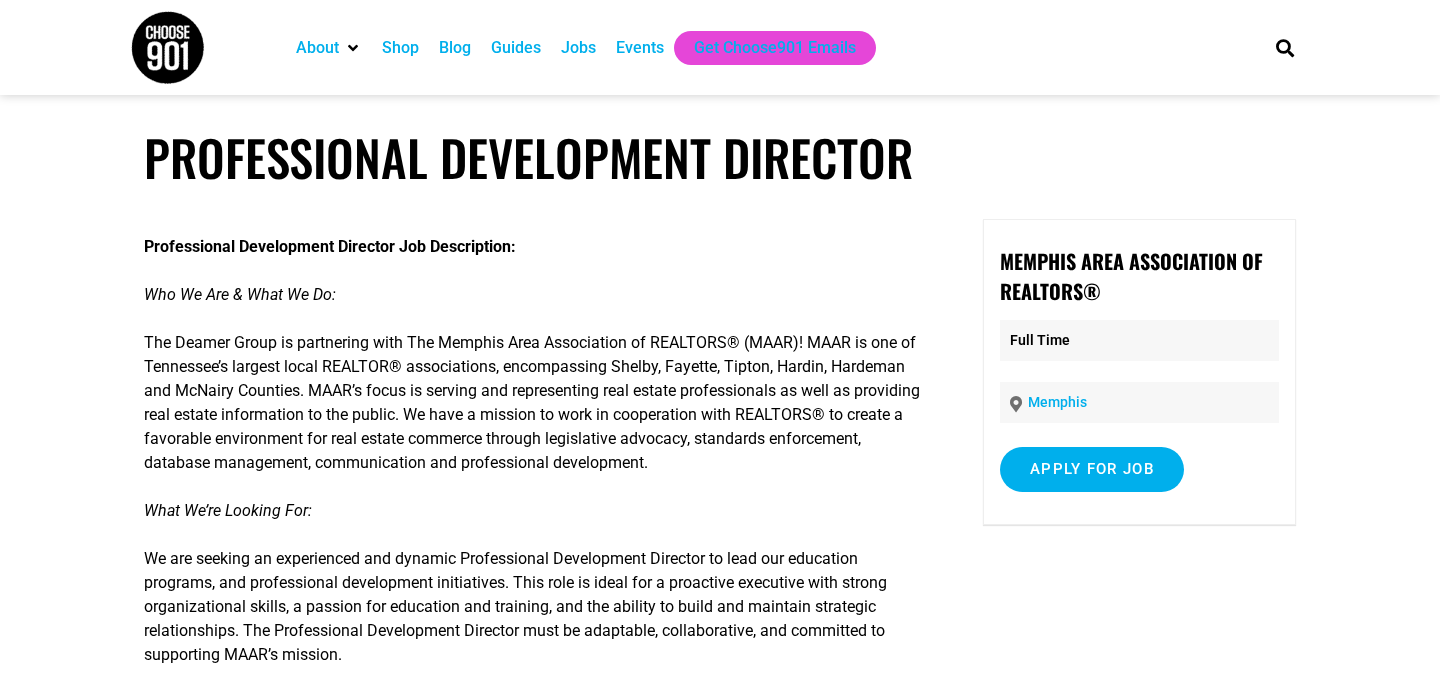 scroll, scrollTop: 0, scrollLeft: 0, axis: both 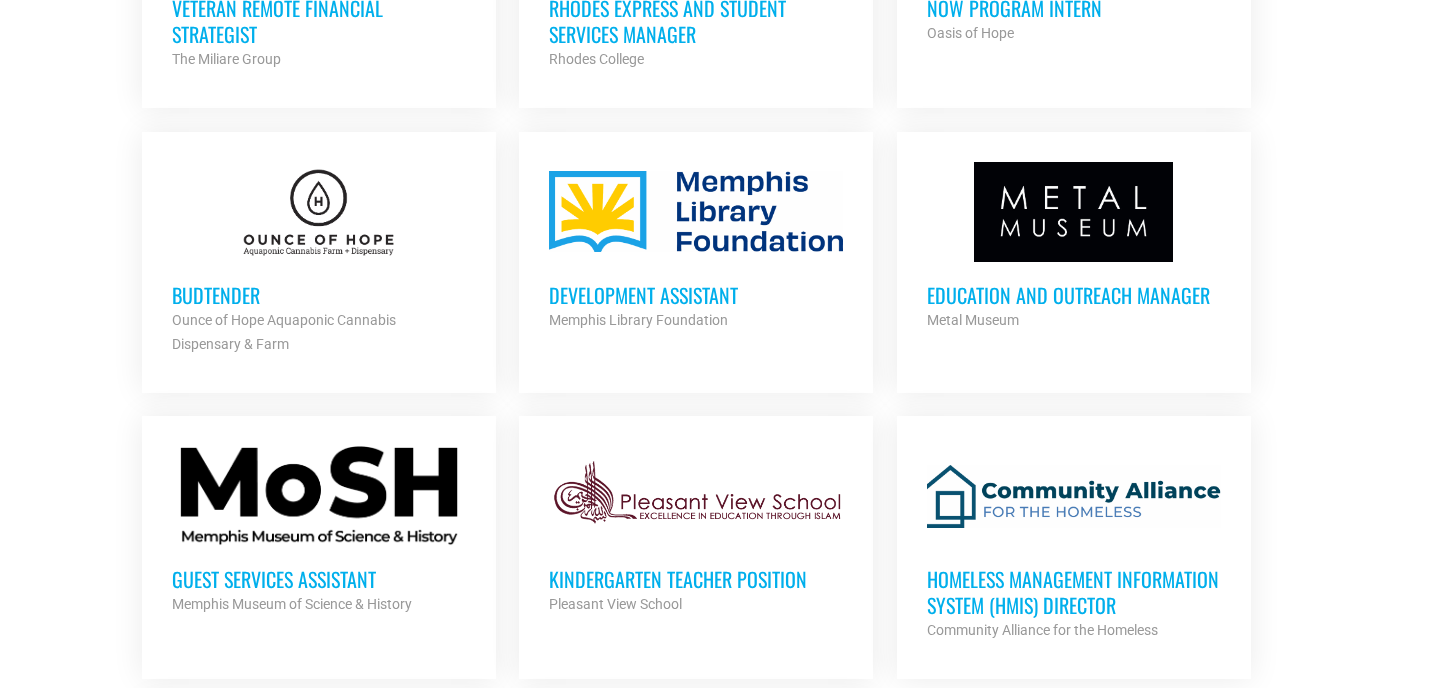 click on "Development Assistant" at bounding box center [696, 295] 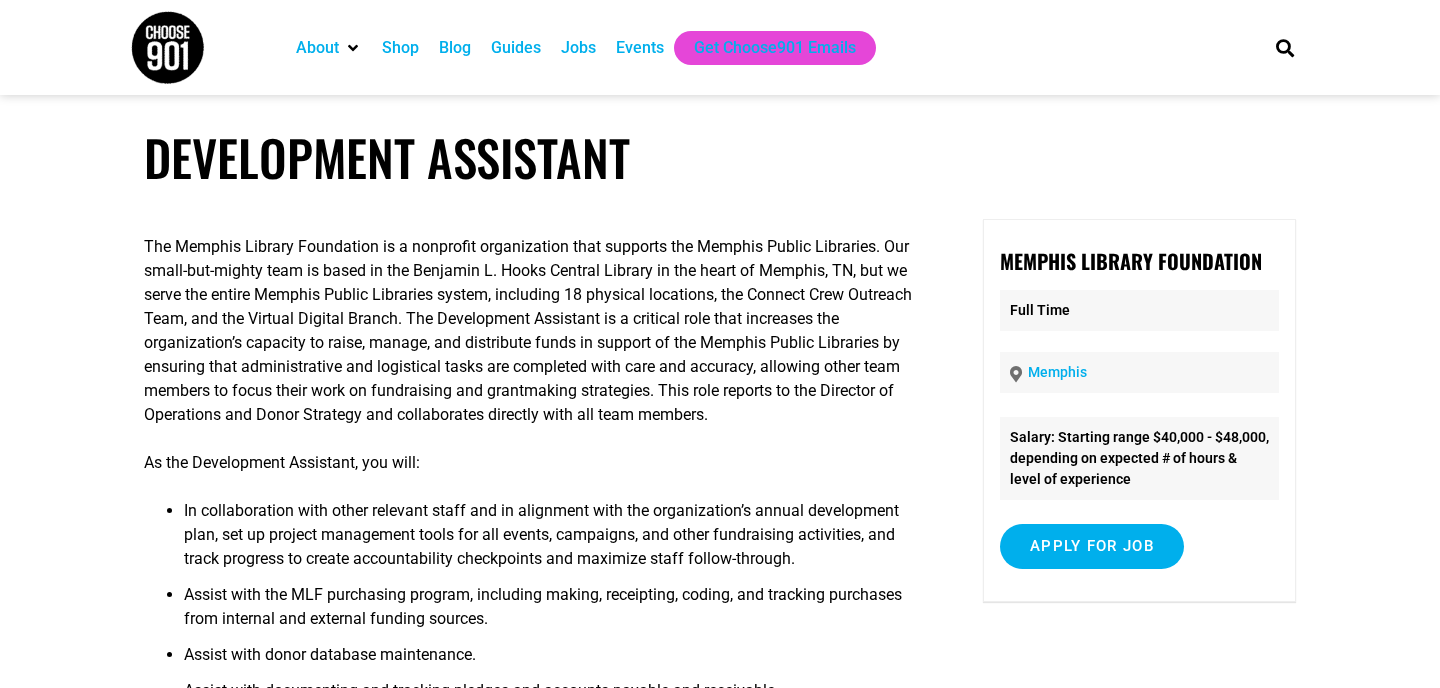 scroll, scrollTop: 0, scrollLeft: 0, axis: both 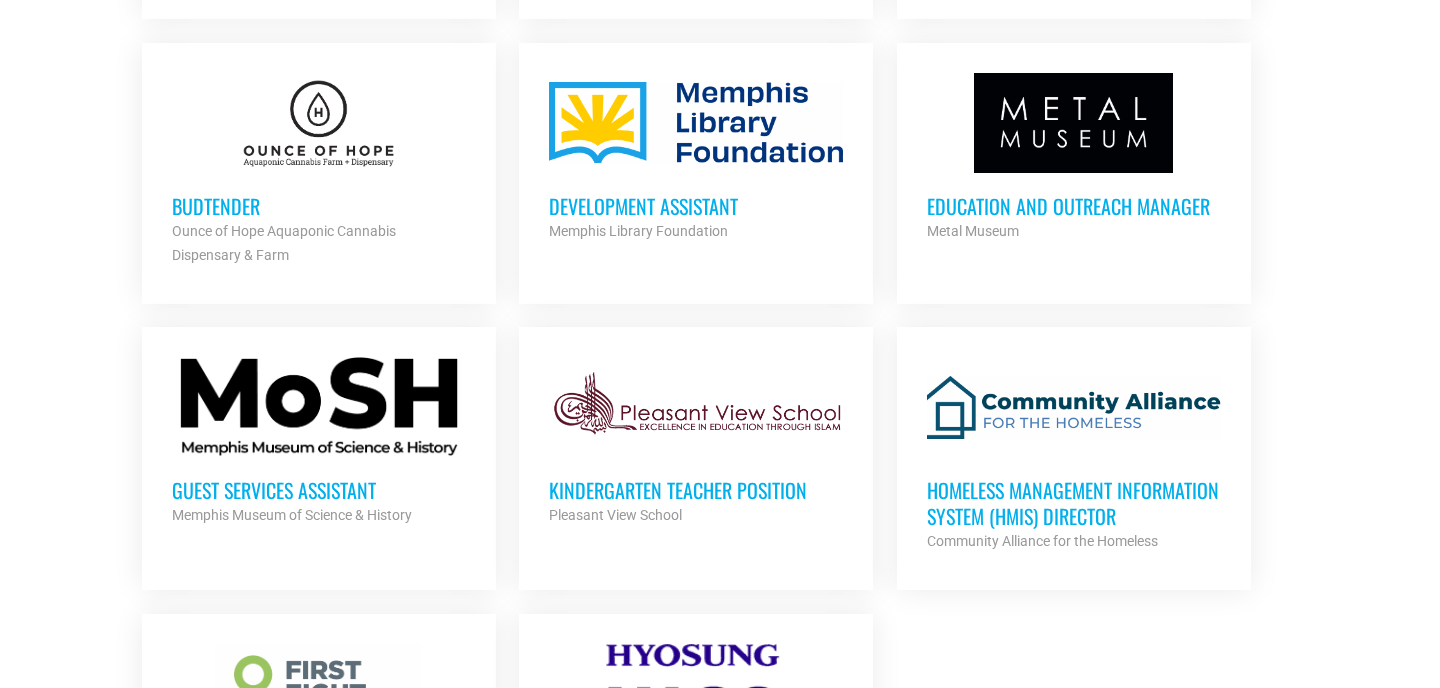 click on "Education and Outreach Manager" at bounding box center [1074, 206] 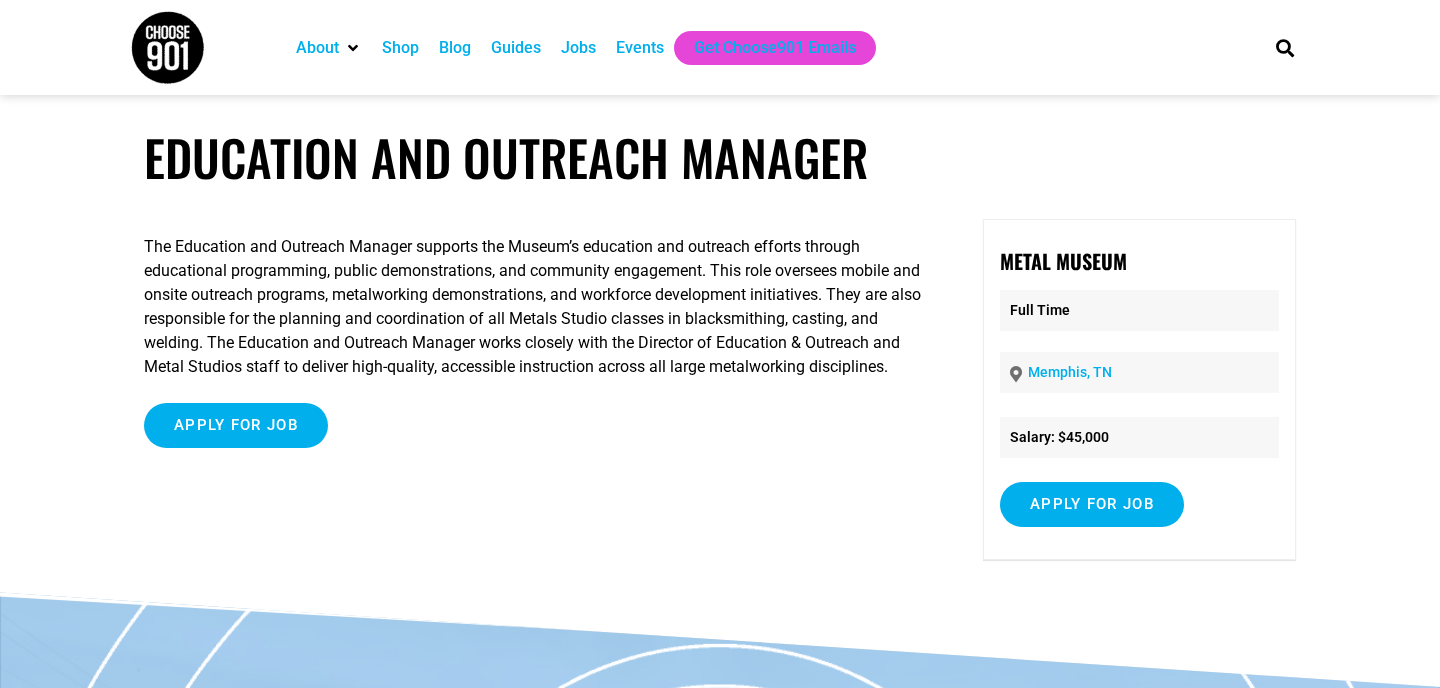 scroll, scrollTop: 0, scrollLeft: 0, axis: both 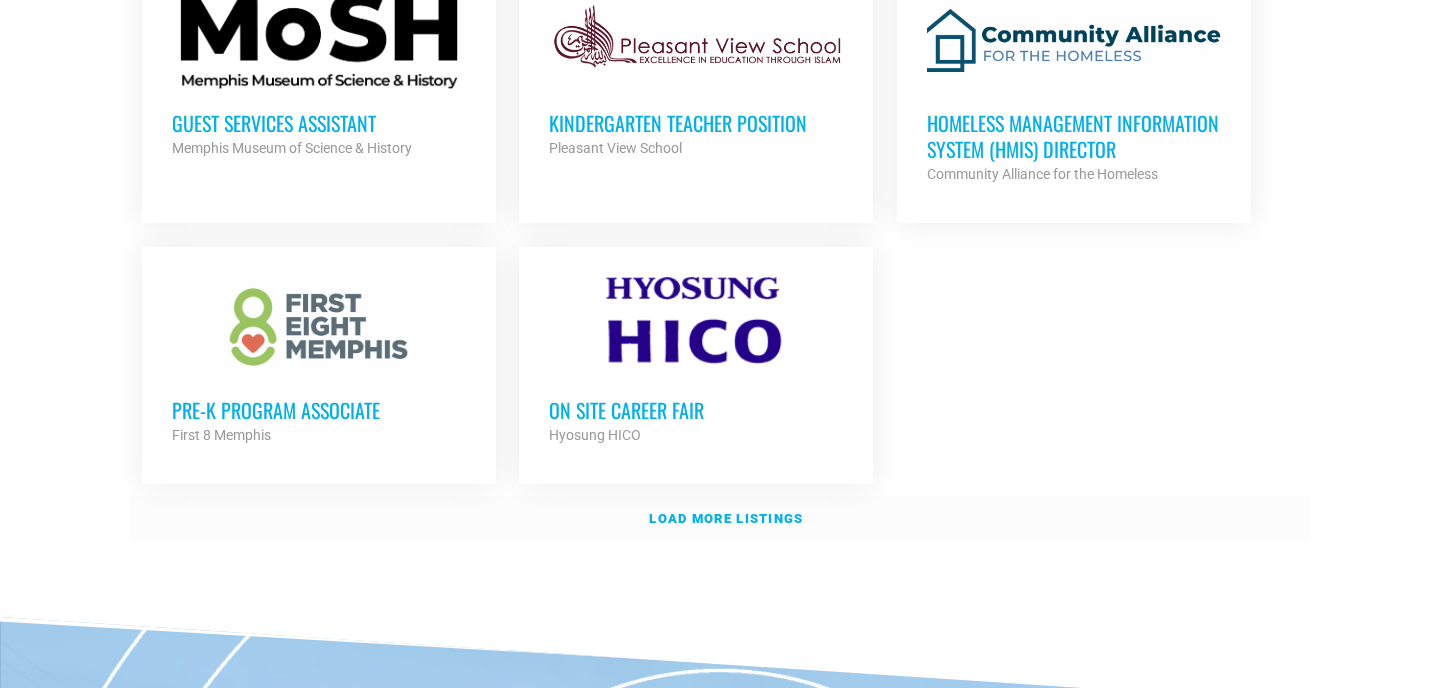 click on "Load more listings" at bounding box center [726, 518] 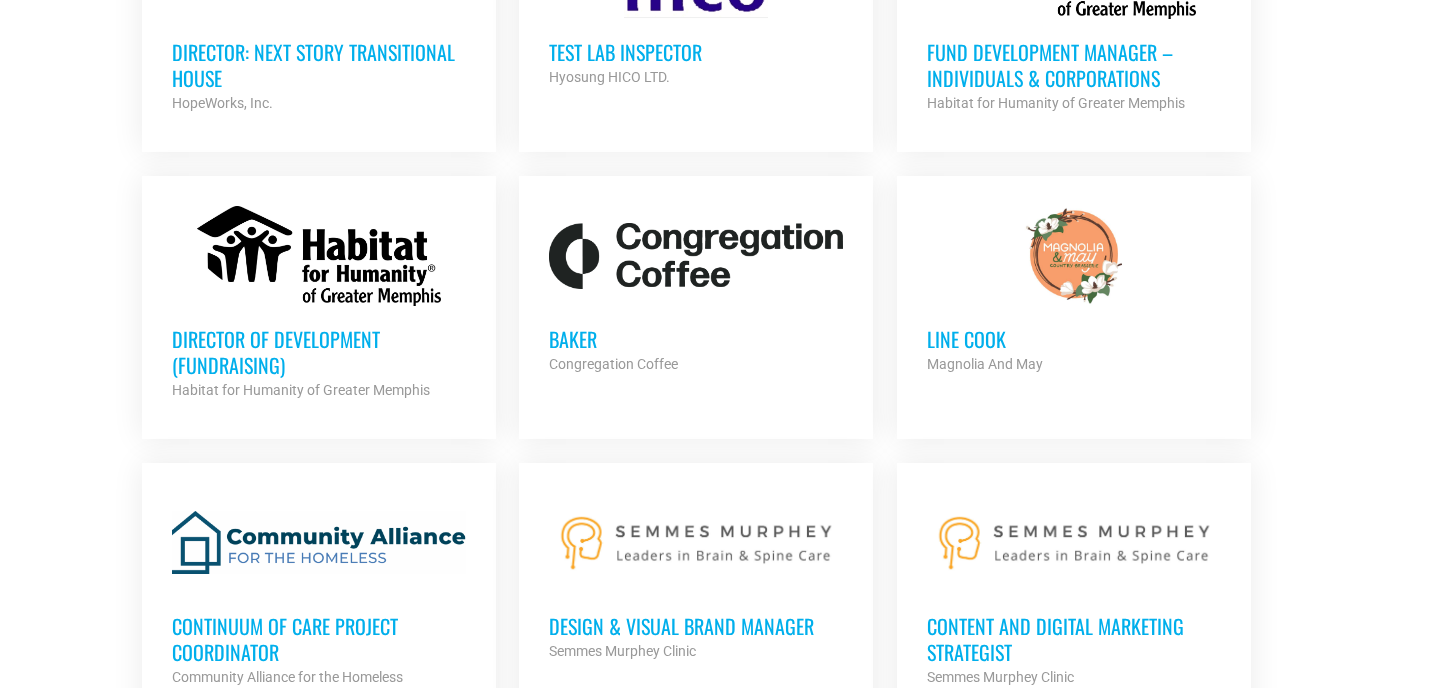 scroll, scrollTop: 3628, scrollLeft: 0, axis: vertical 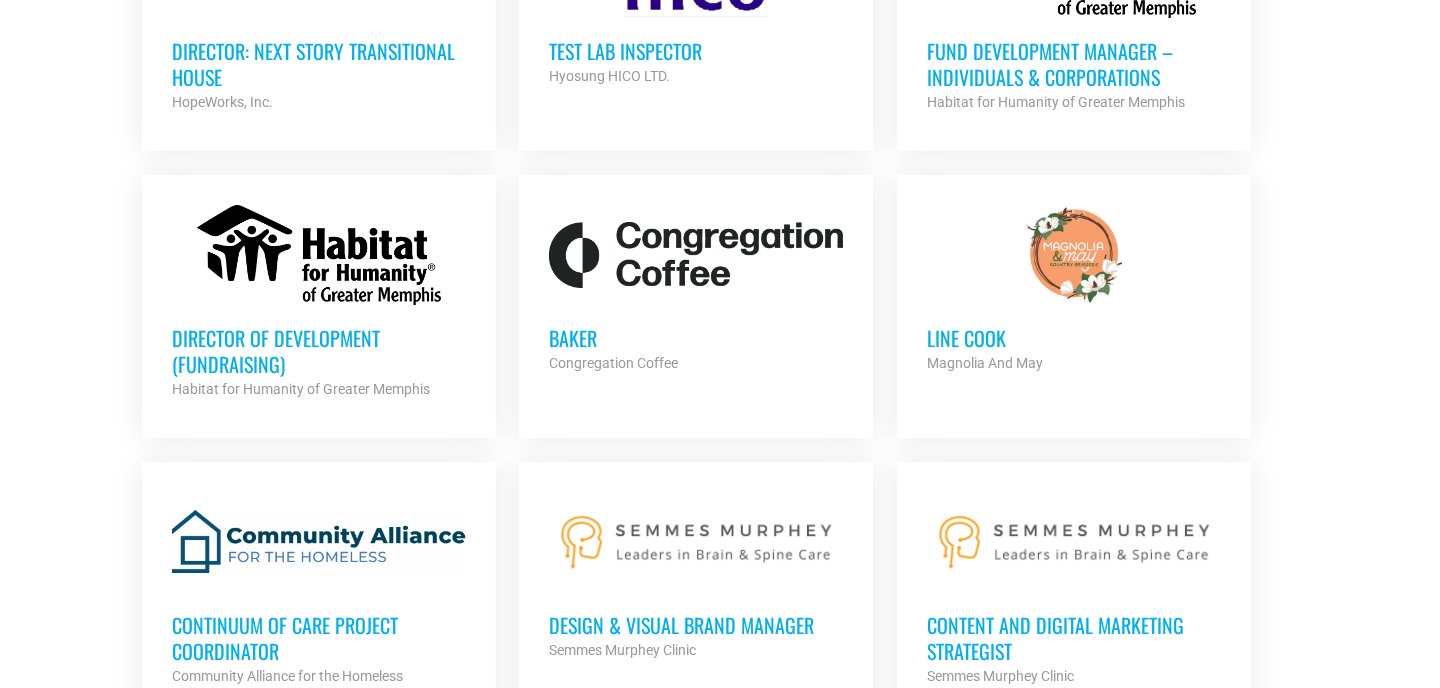 click on "Magnolia And May" at bounding box center [985, 363] 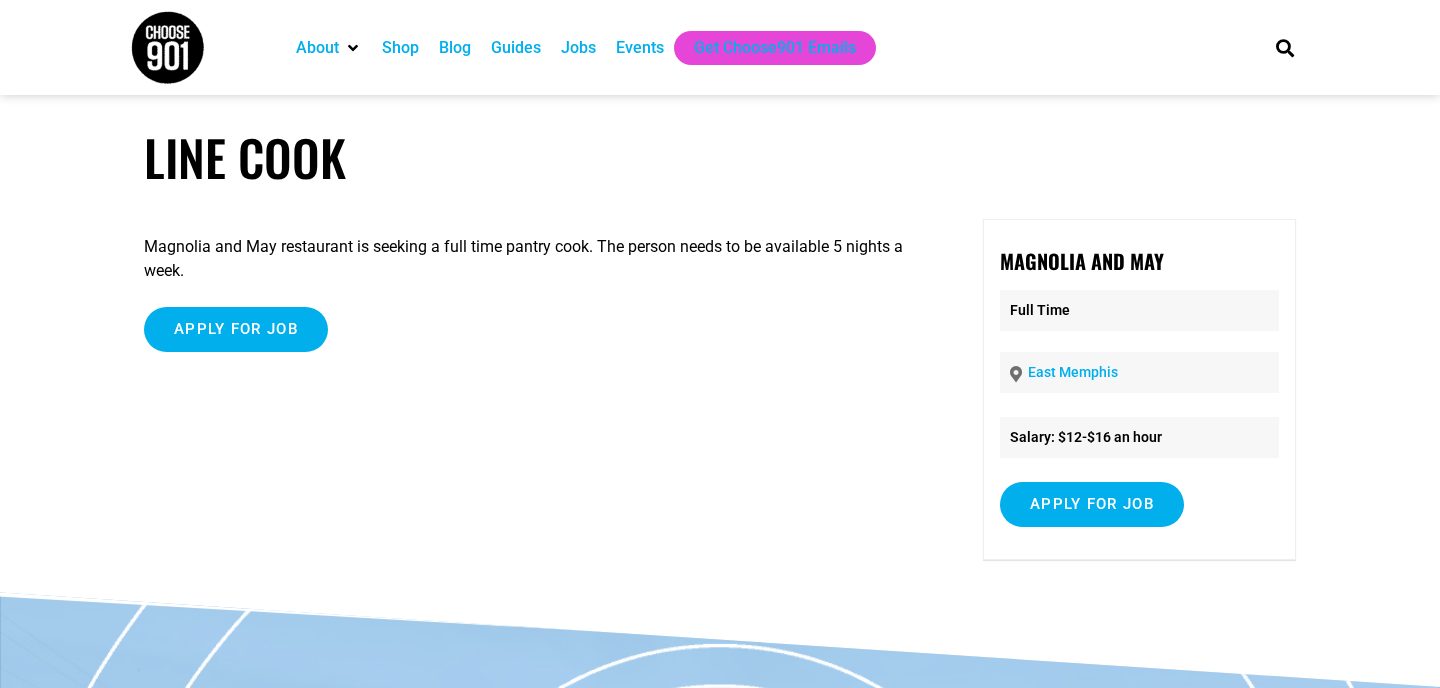 scroll, scrollTop: 0, scrollLeft: 0, axis: both 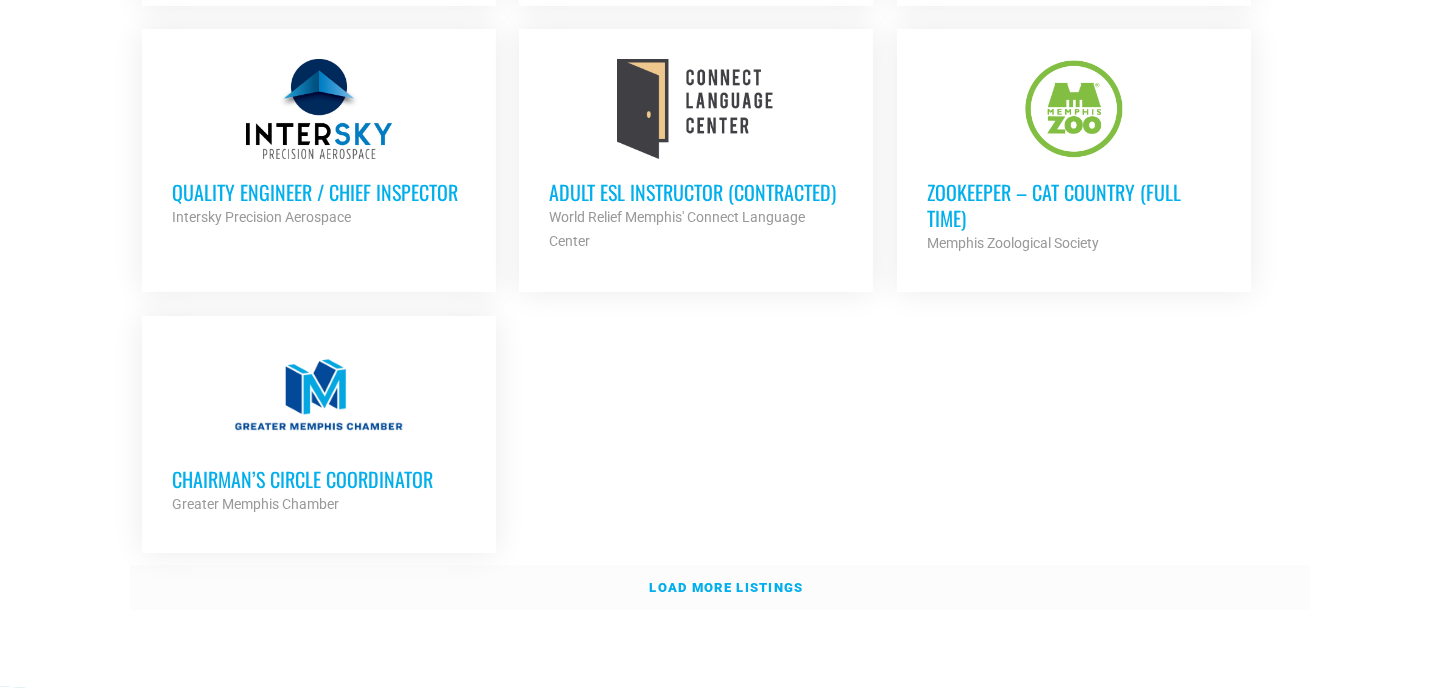 click on "Load more listings" at bounding box center (726, 587) 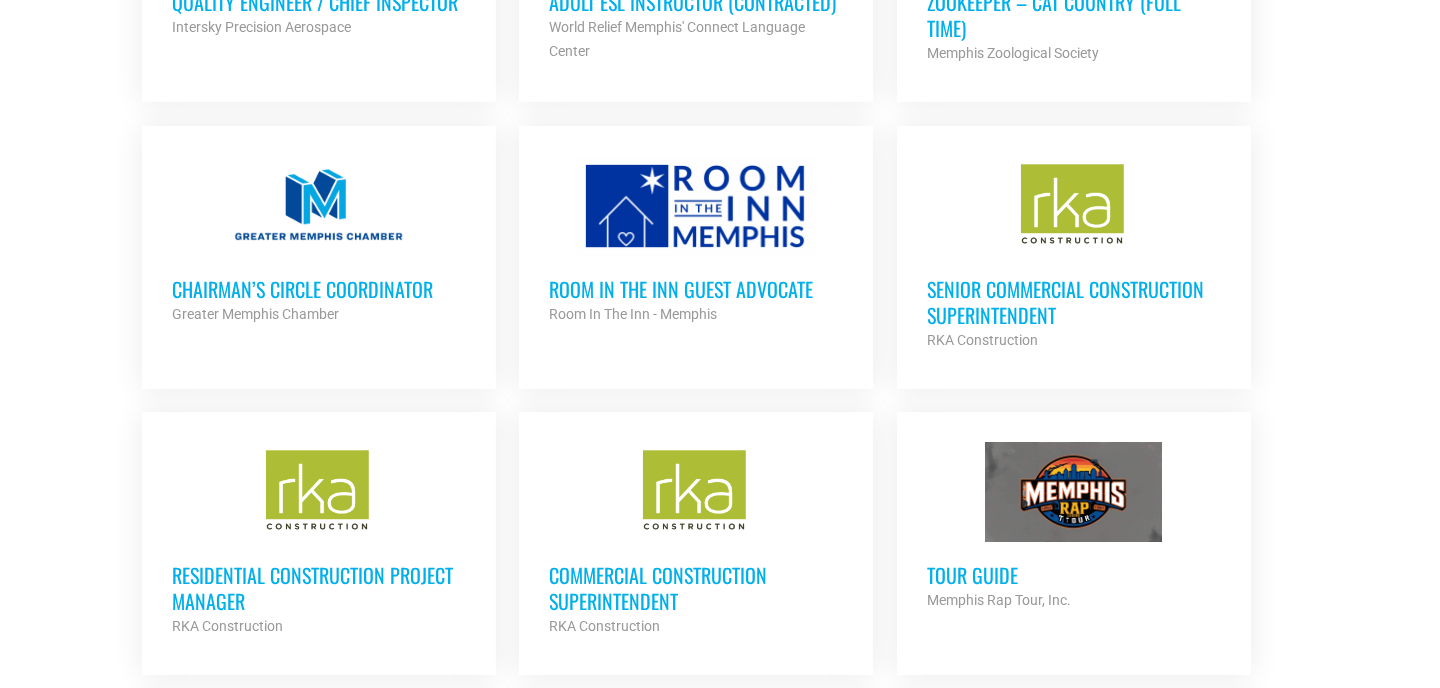 scroll, scrollTop: 4539, scrollLeft: 0, axis: vertical 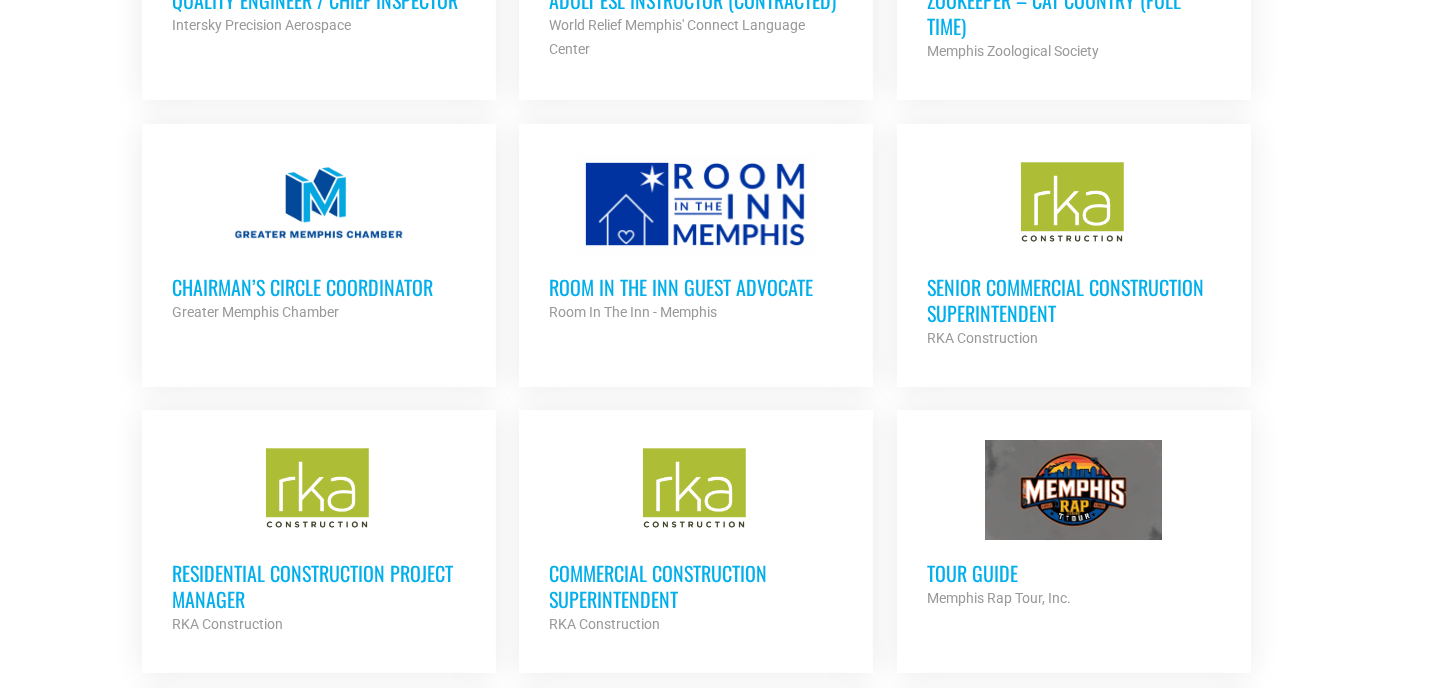 click on "Room in the Inn Guest Advocate" at bounding box center (696, 287) 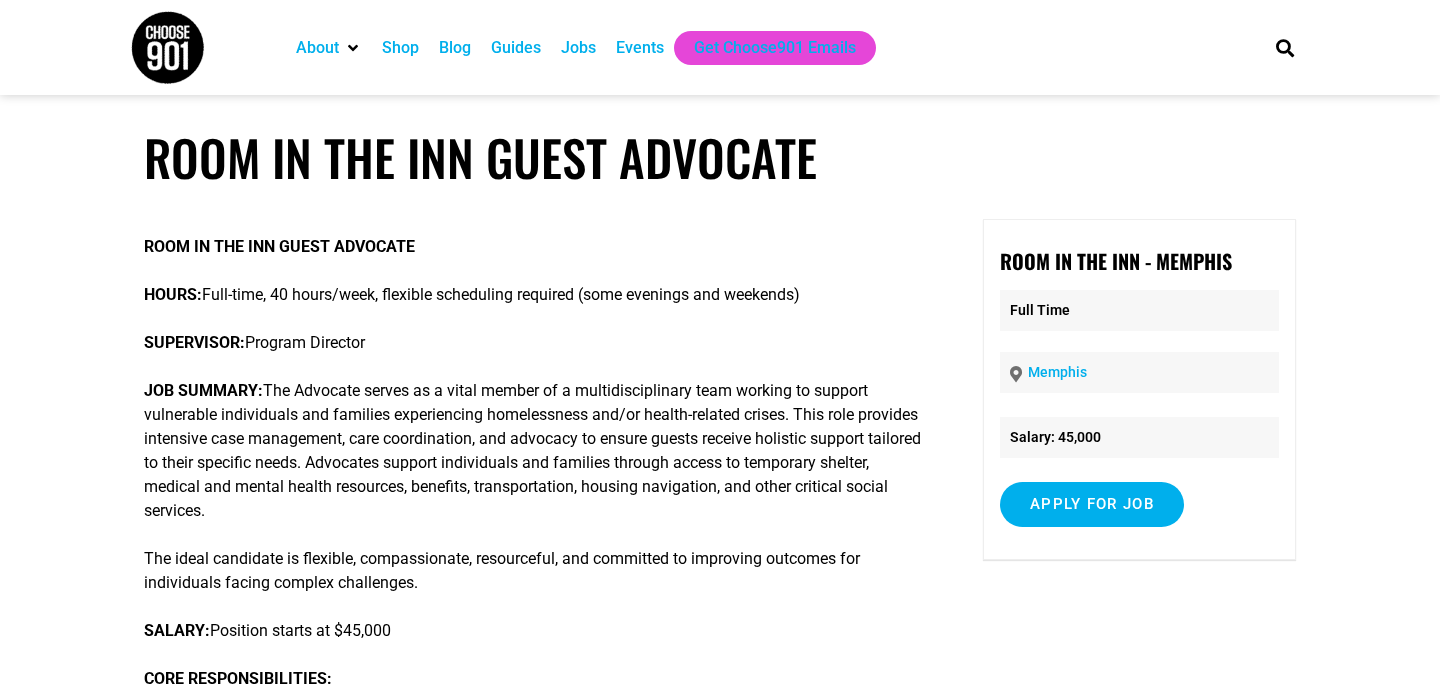 scroll, scrollTop: 0, scrollLeft: 0, axis: both 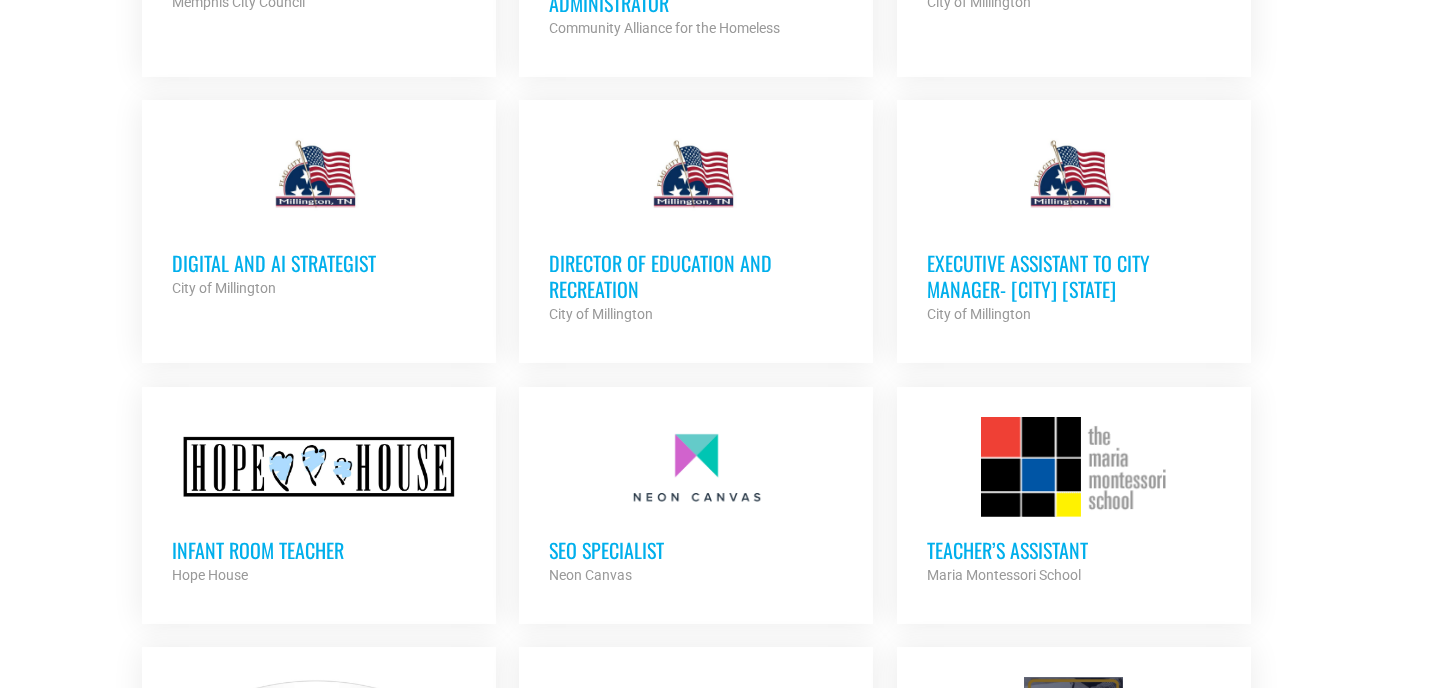 click on "Digital and AI Strategist" at bounding box center (319, 263) 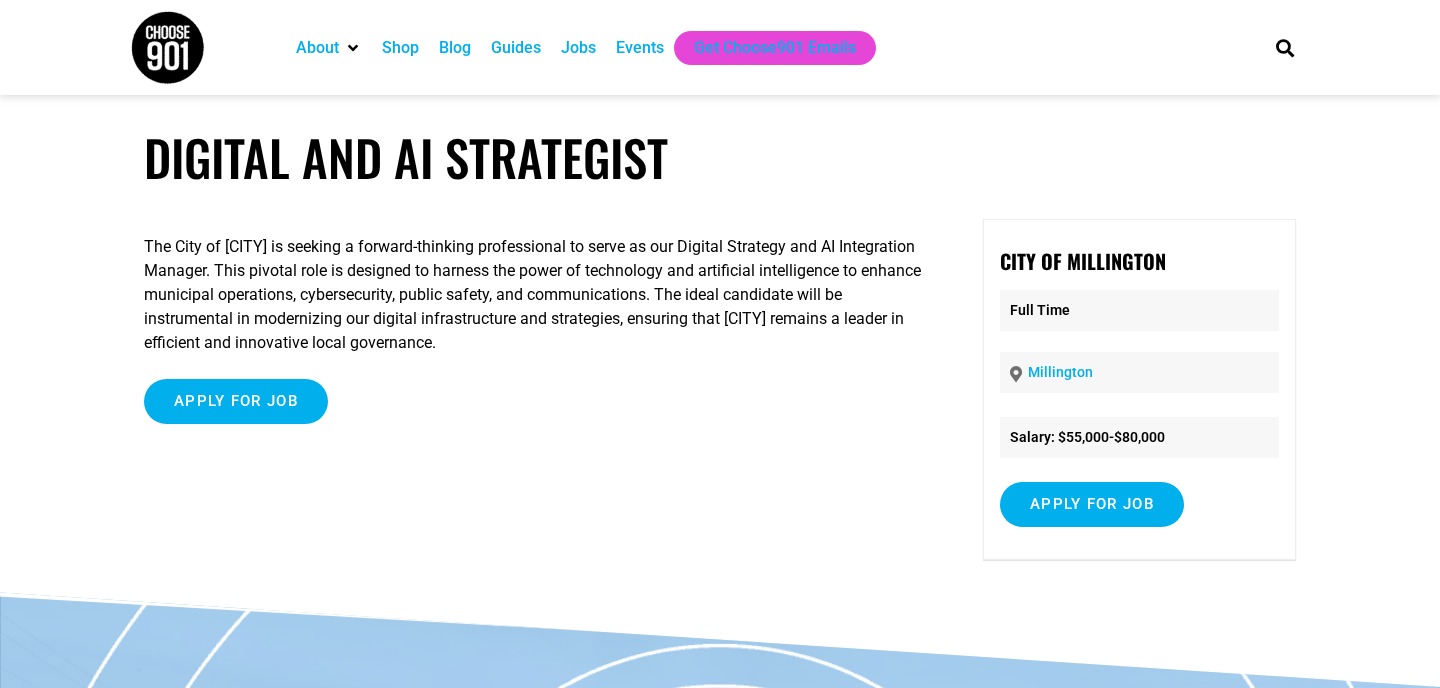 scroll, scrollTop: 0, scrollLeft: 0, axis: both 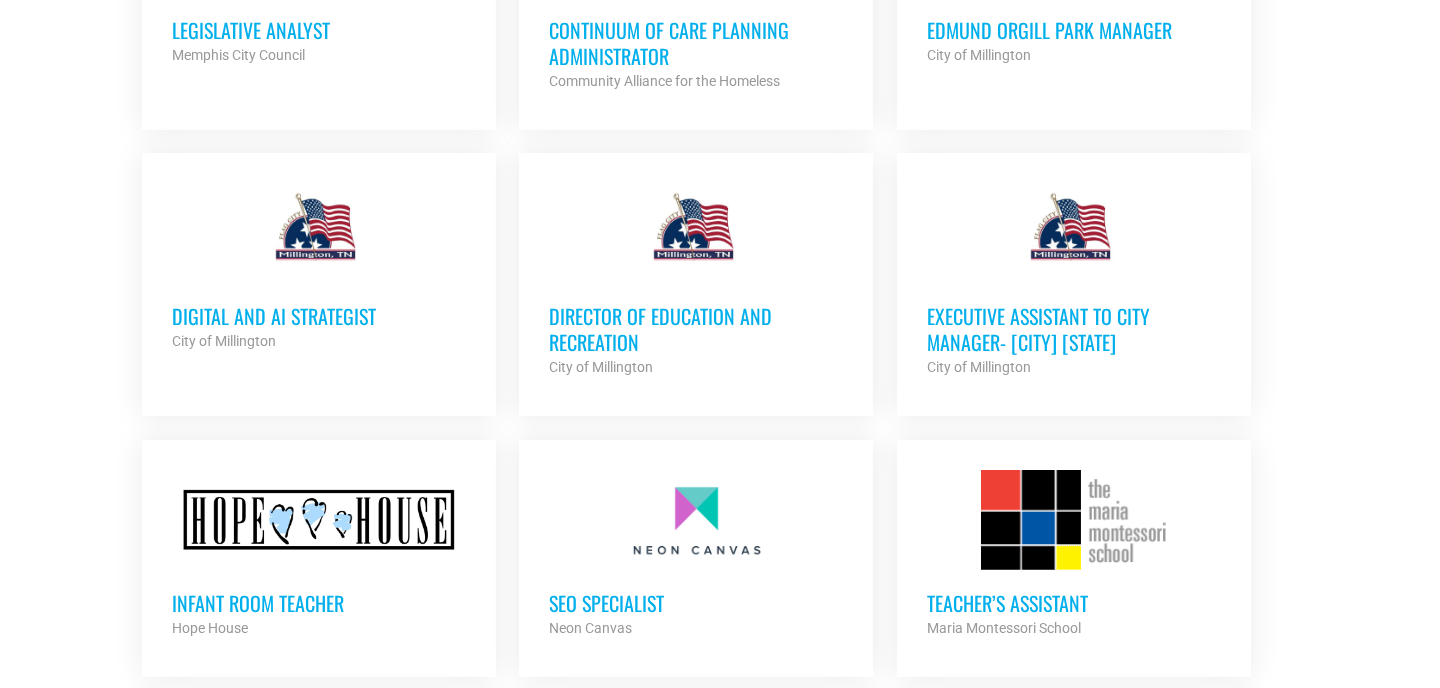 click on "Director of Education and Recreation
City of [CITY]
Partner Org
Full Time" at bounding box center (696, 281) 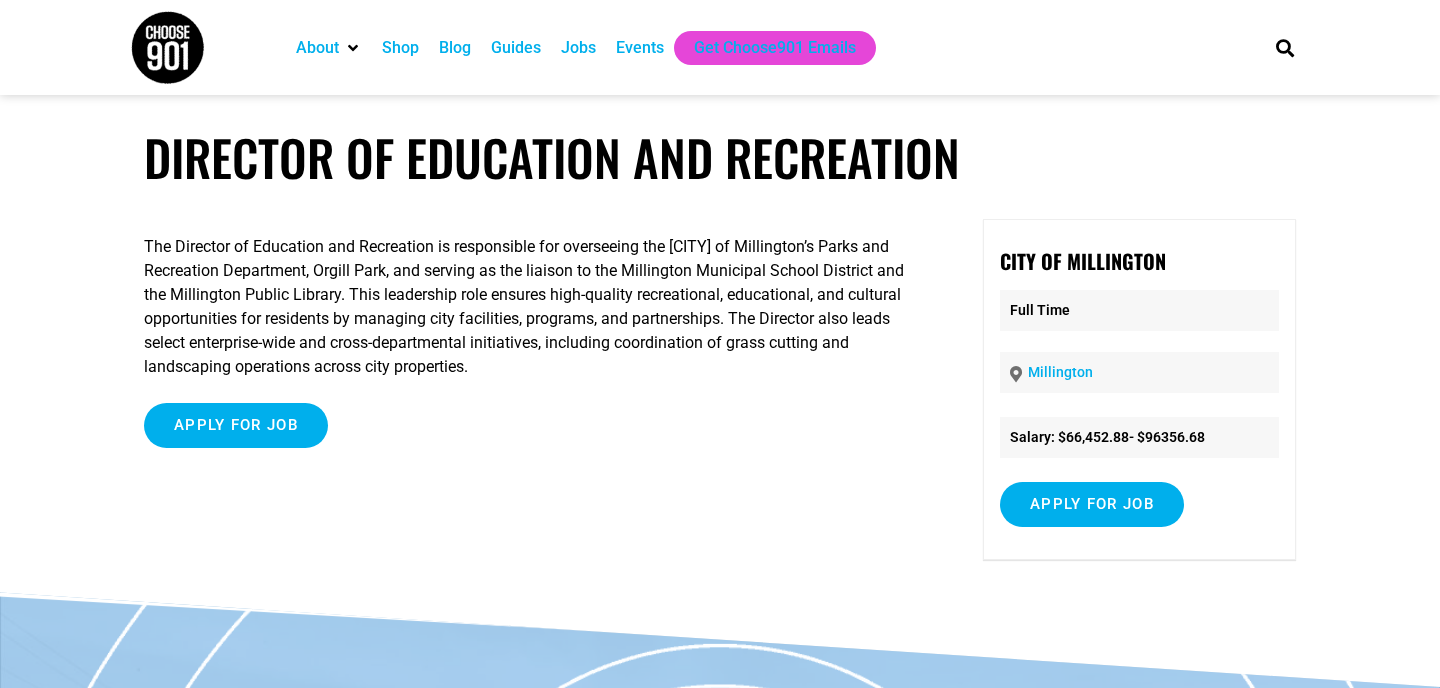 scroll, scrollTop: 0, scrollLeft: 0, axis: both 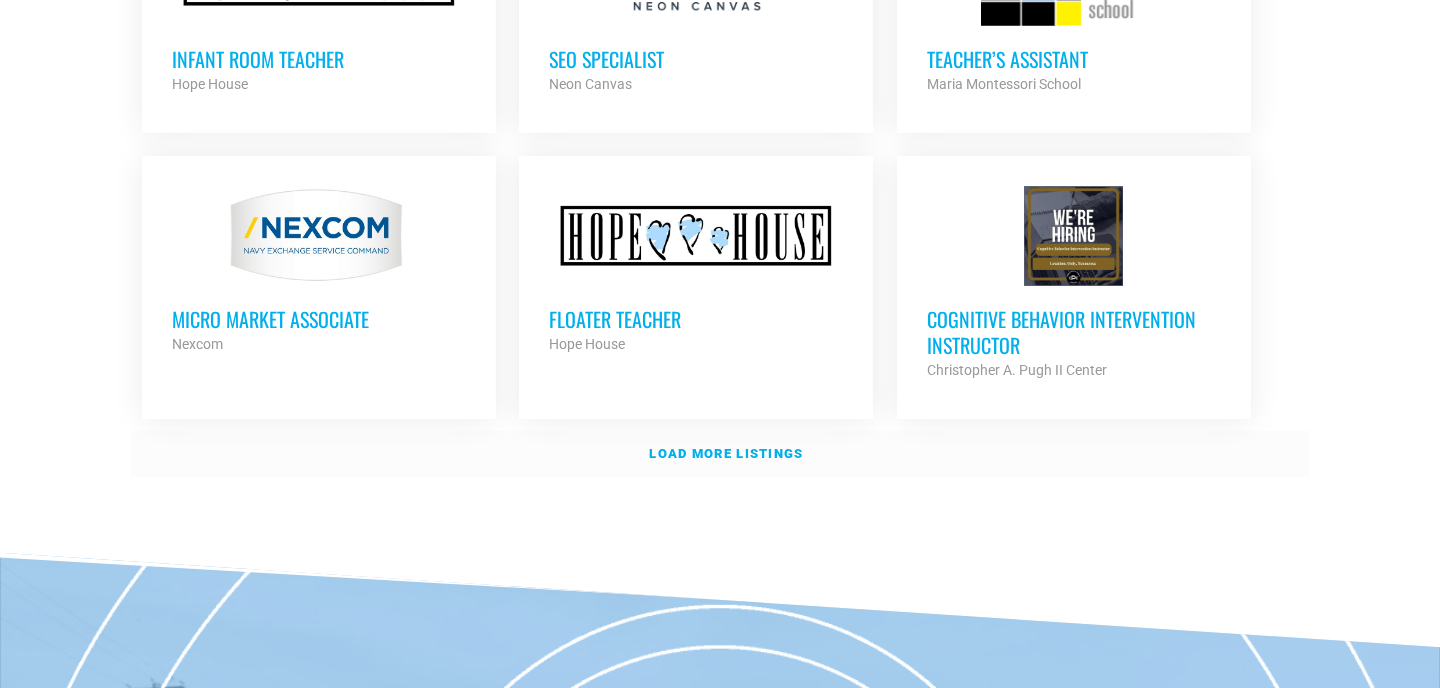 click on "Load more listings" at bounding box center [726, 453] 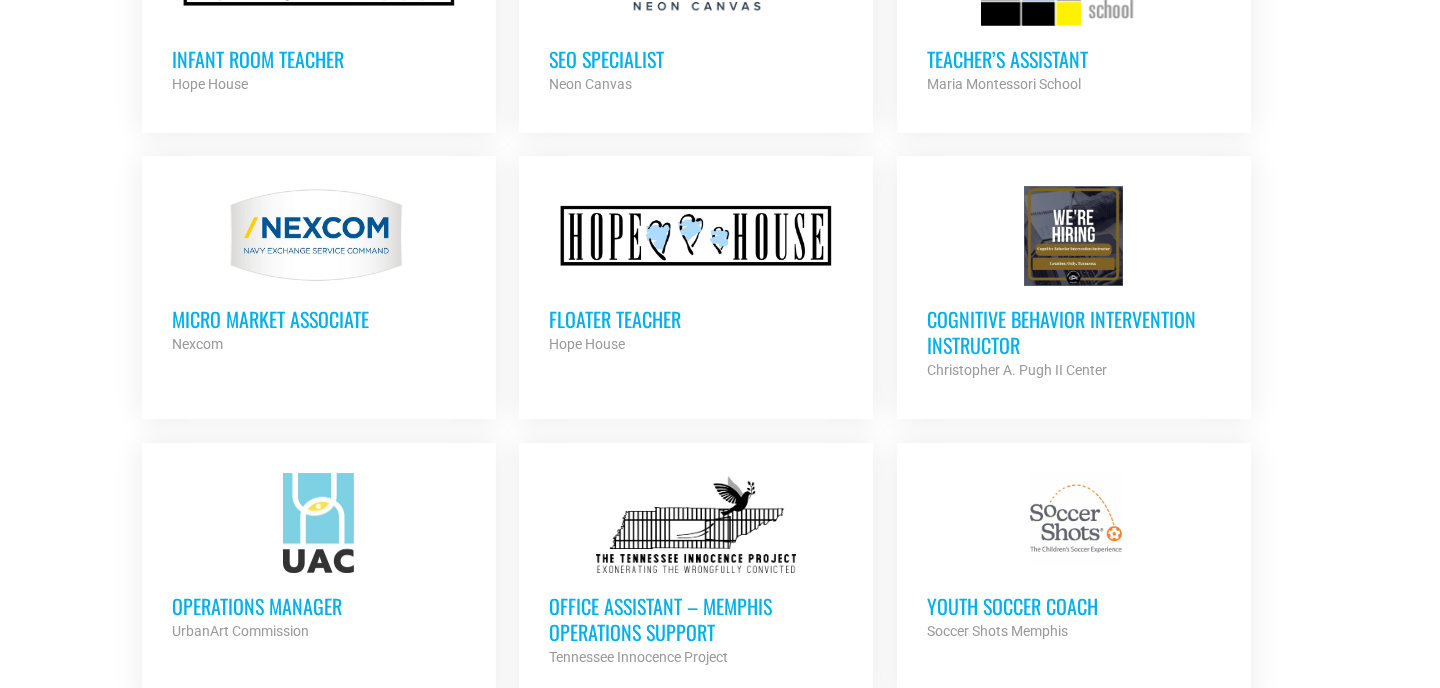 click on "Teacher’s Assistant" at bounding box center (1074, 59) 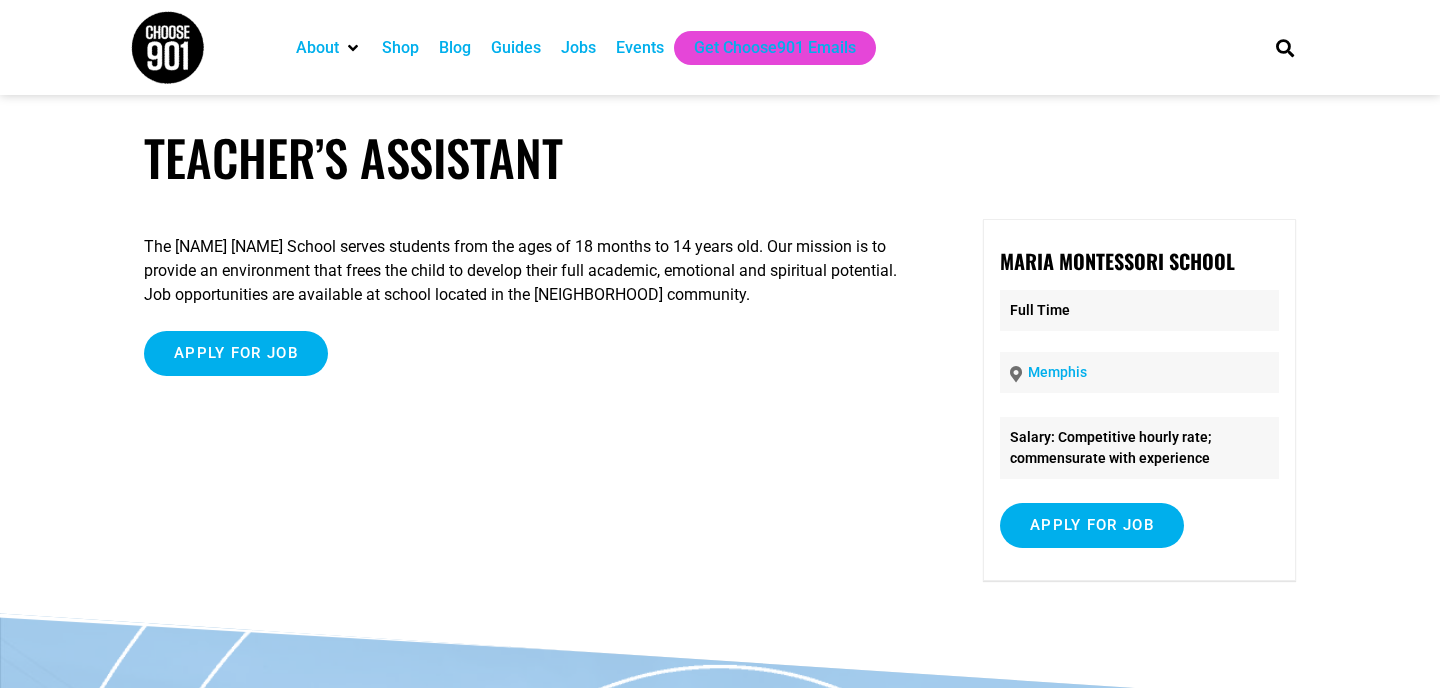 scroll, scrollTop: 0, scrollLeft: 0, axis: both 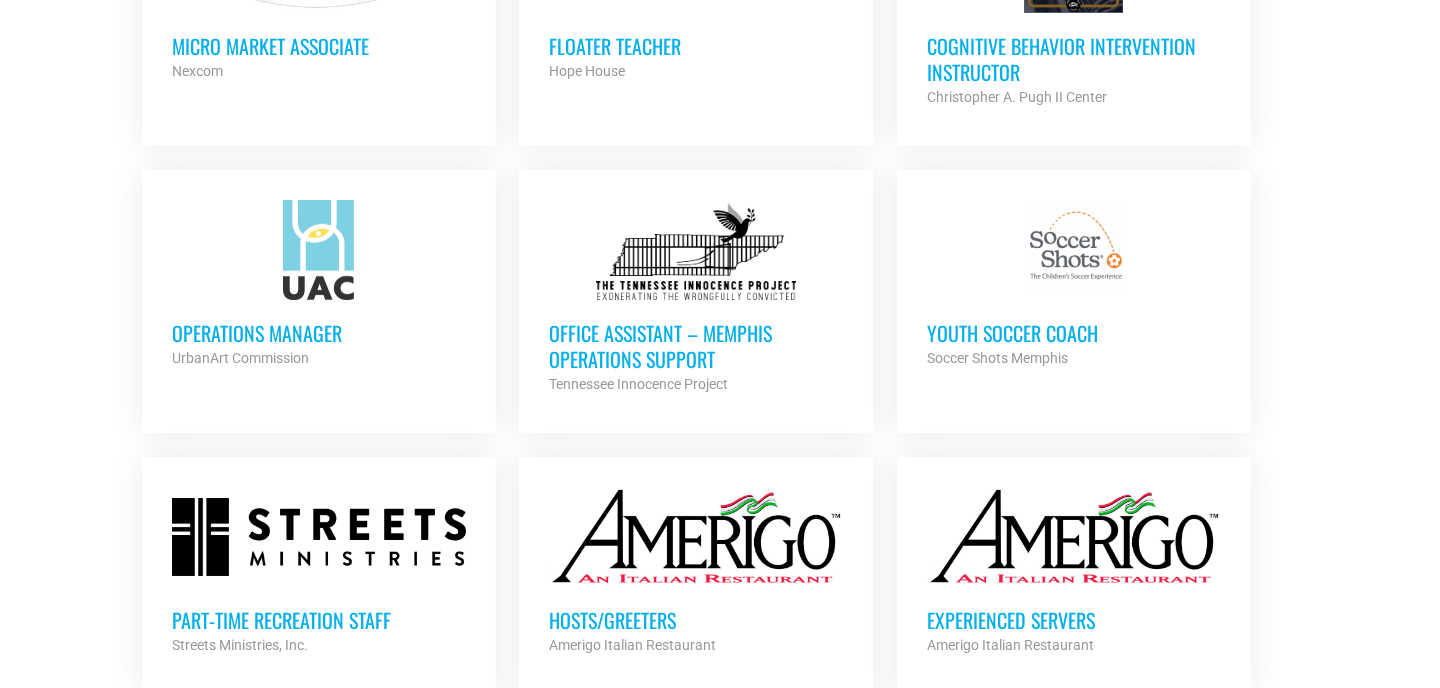 click on "Operations Manager" at bounding box center [319, 333] 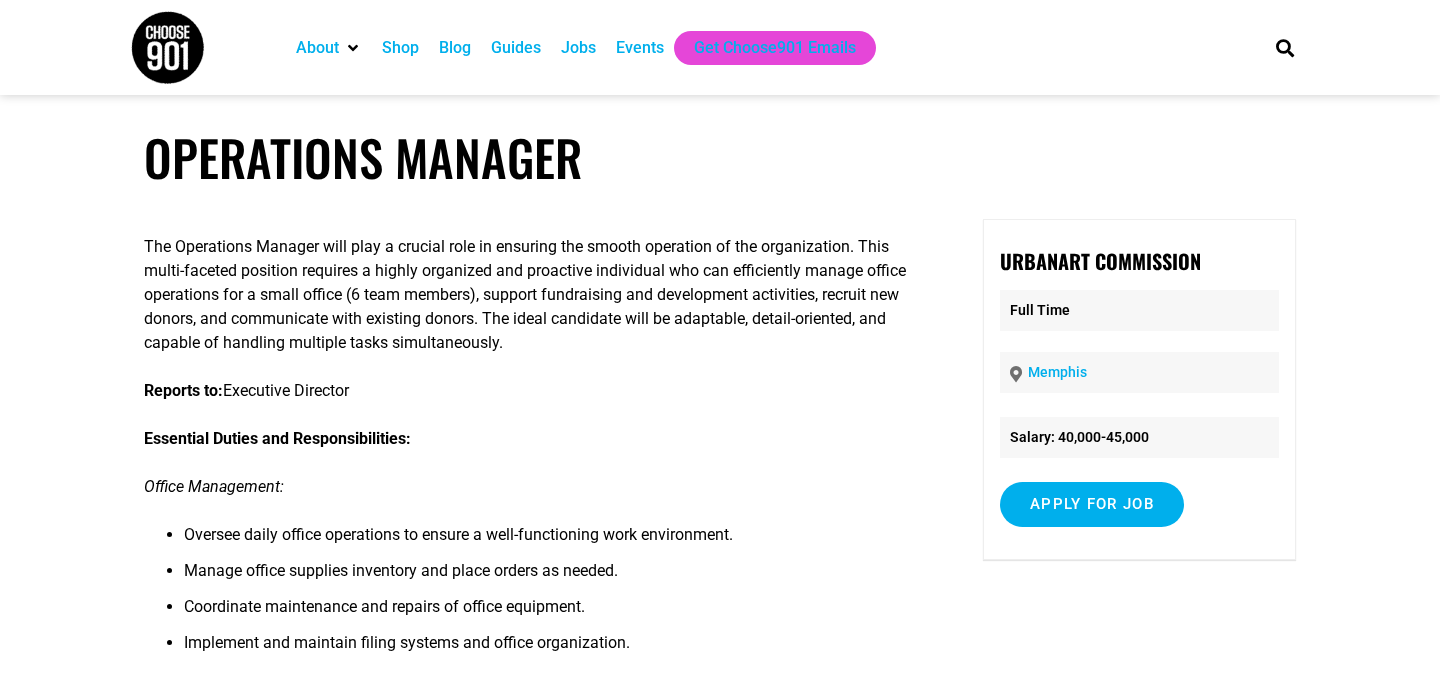 scroll, scrollTop: 0, scrollLeft: 0, axis: both 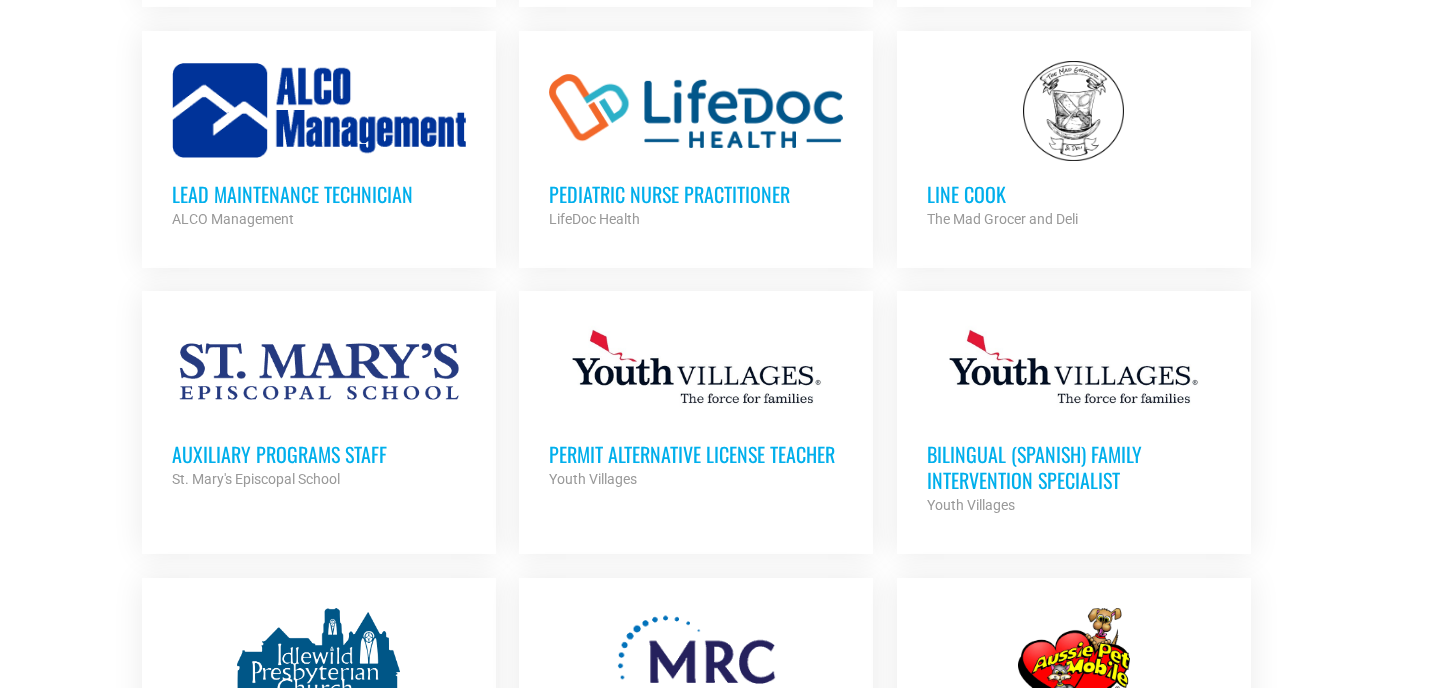 click at bounding box center (319, 371) 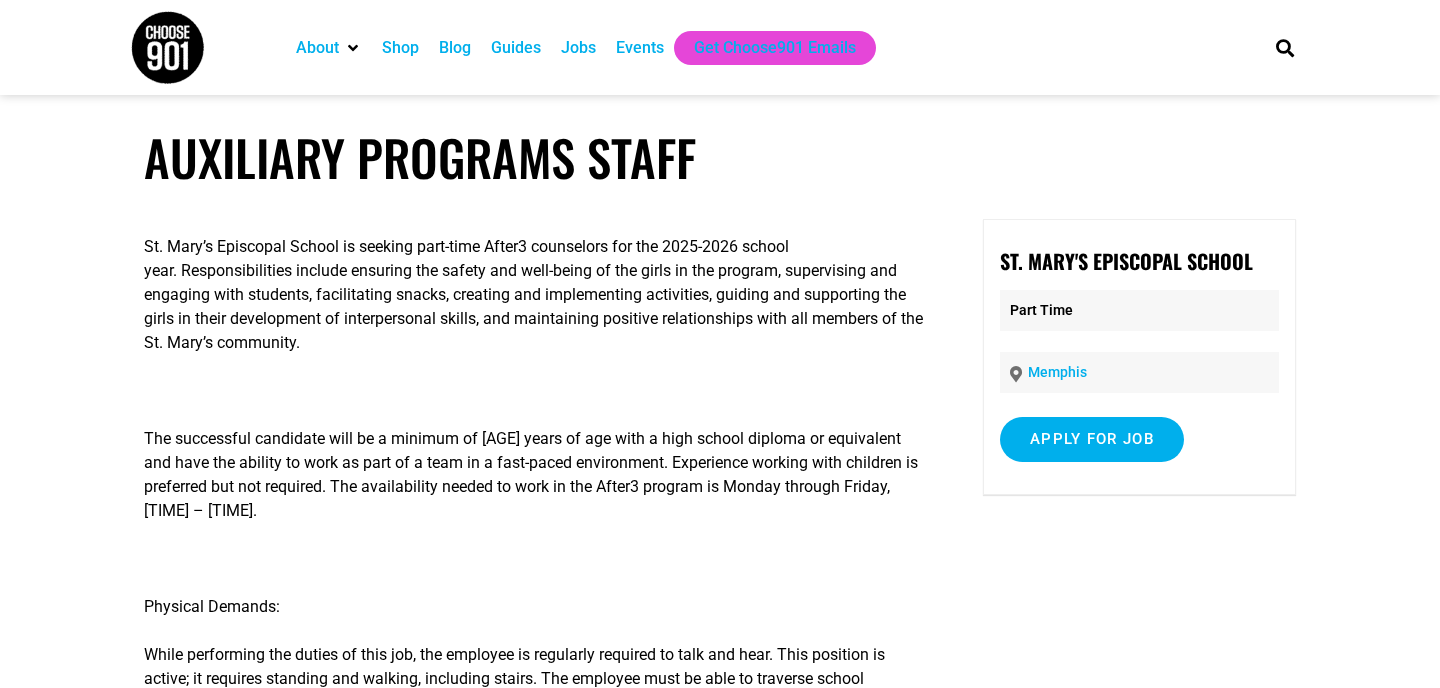 scroll, scrollTop: 0, scrollLeft: 0, axis: both 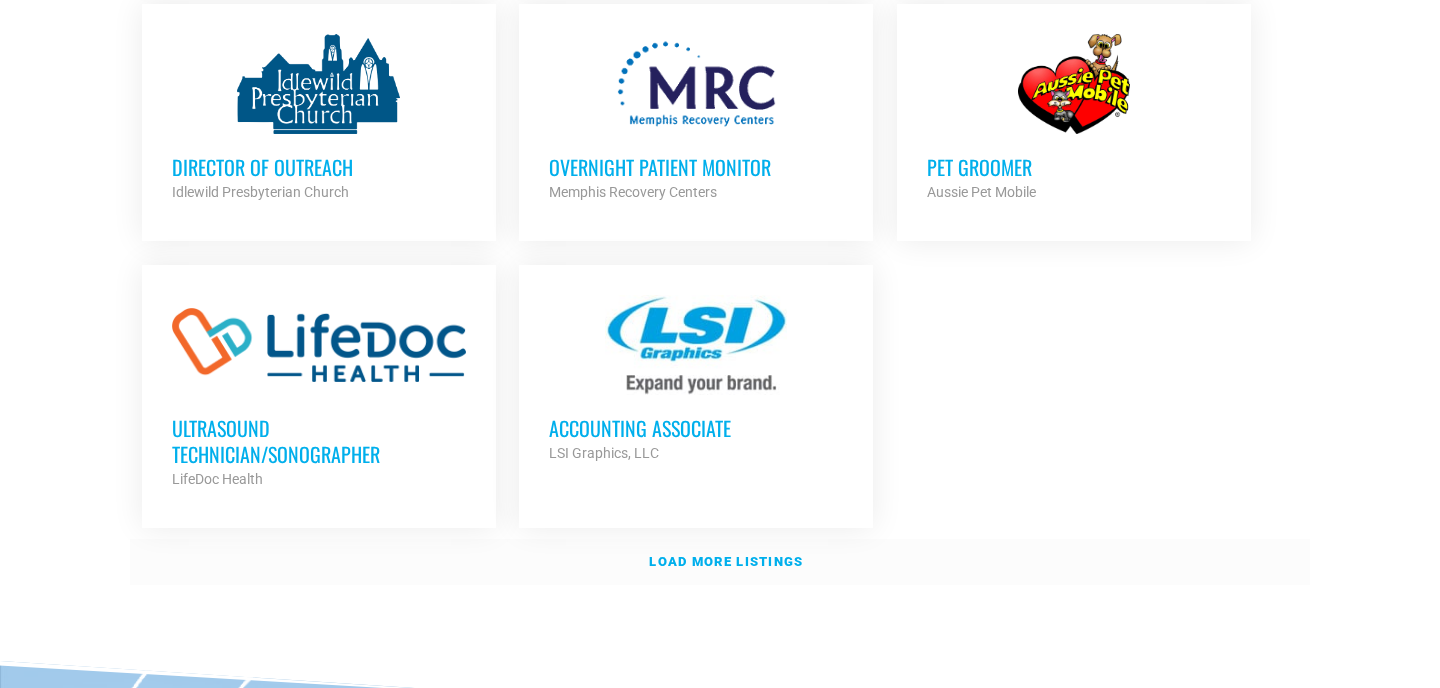 click on "Load more listings" at bounding box center (726, 561) 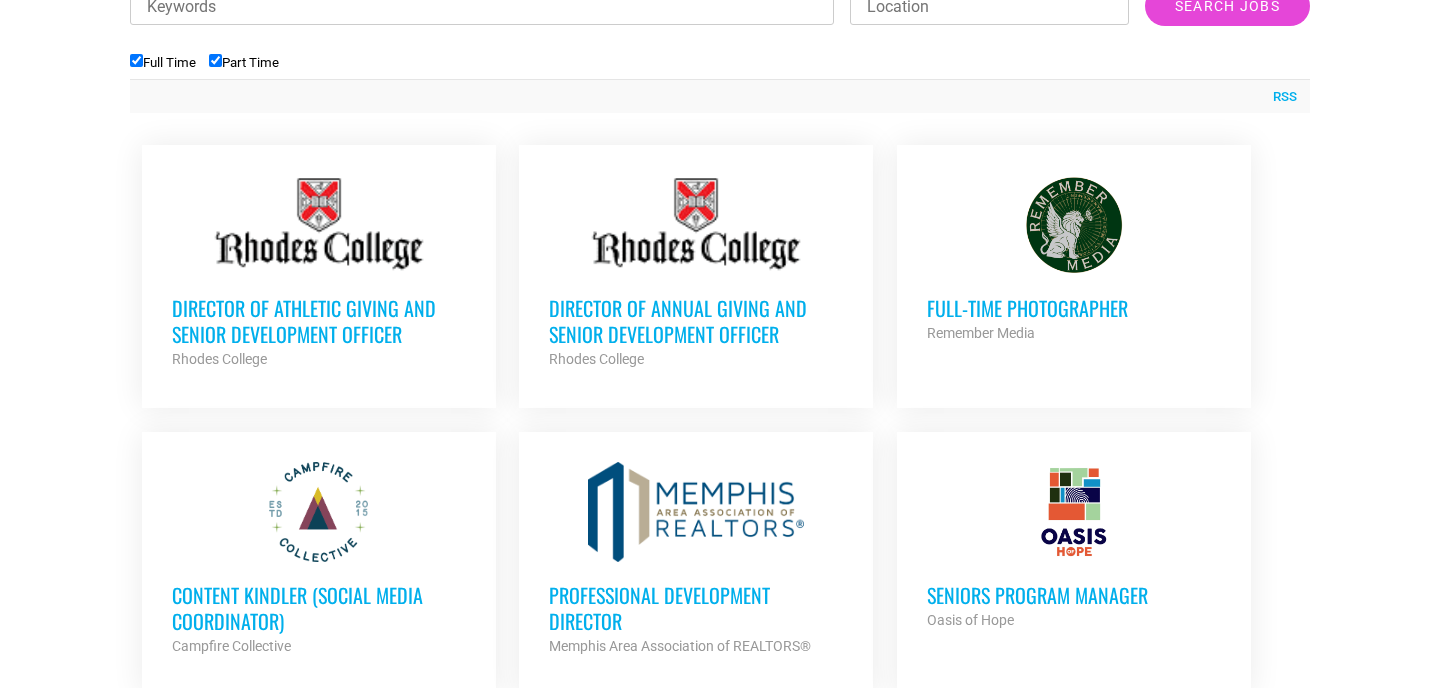 scroll, scrollTop: 0, scrollLeft: 0, axis: both 